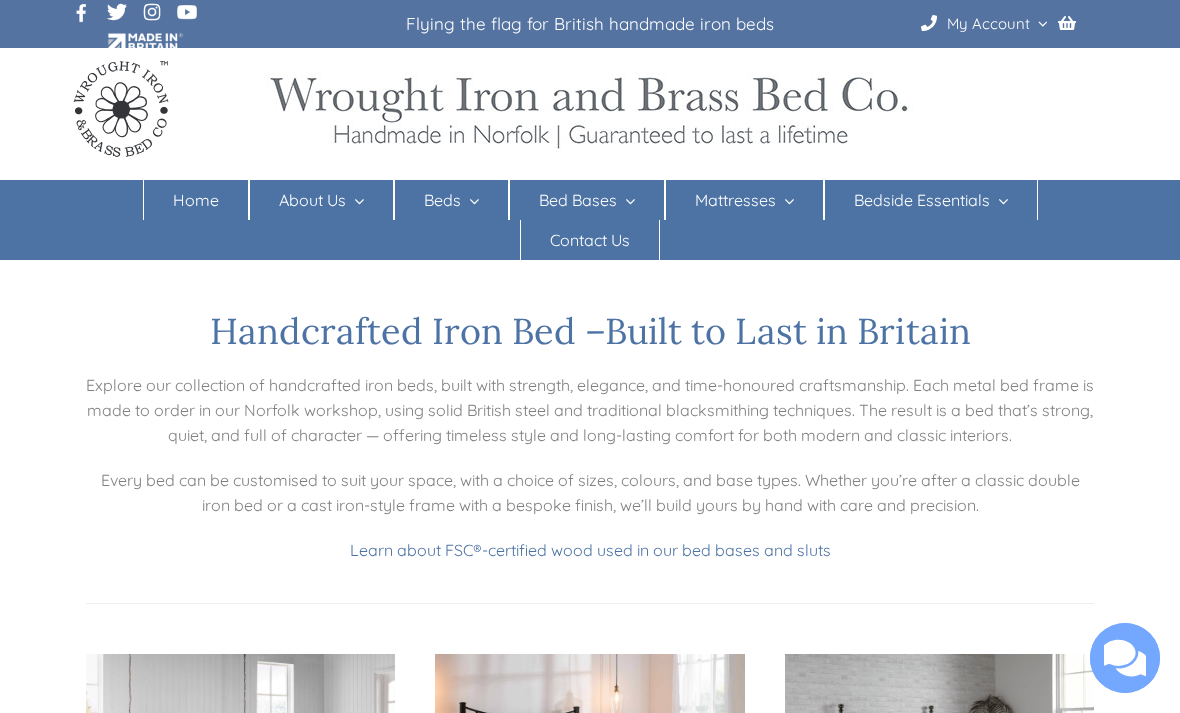 scroll, scrollTop: 33, scrollLeft: 0, axis: vertical 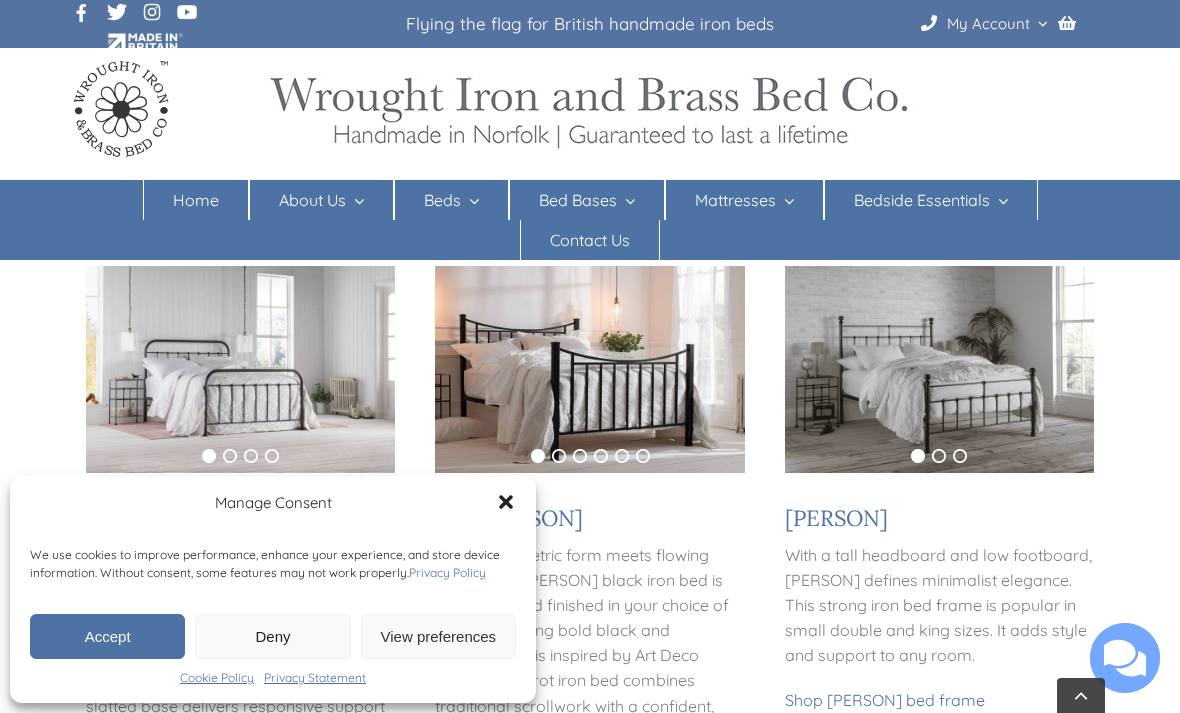 click on "Accept" at bounding box center [107, 636] 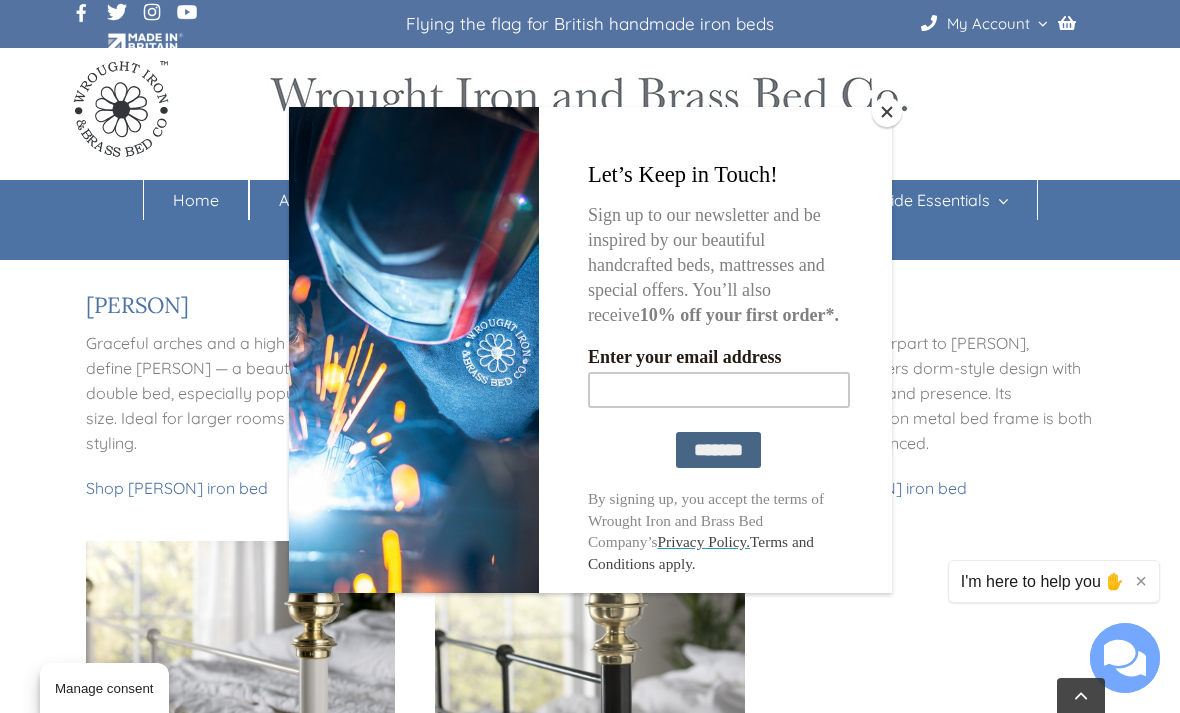 scroll, scrollTop: 1722, scrollLeft: 0, axis: vertical 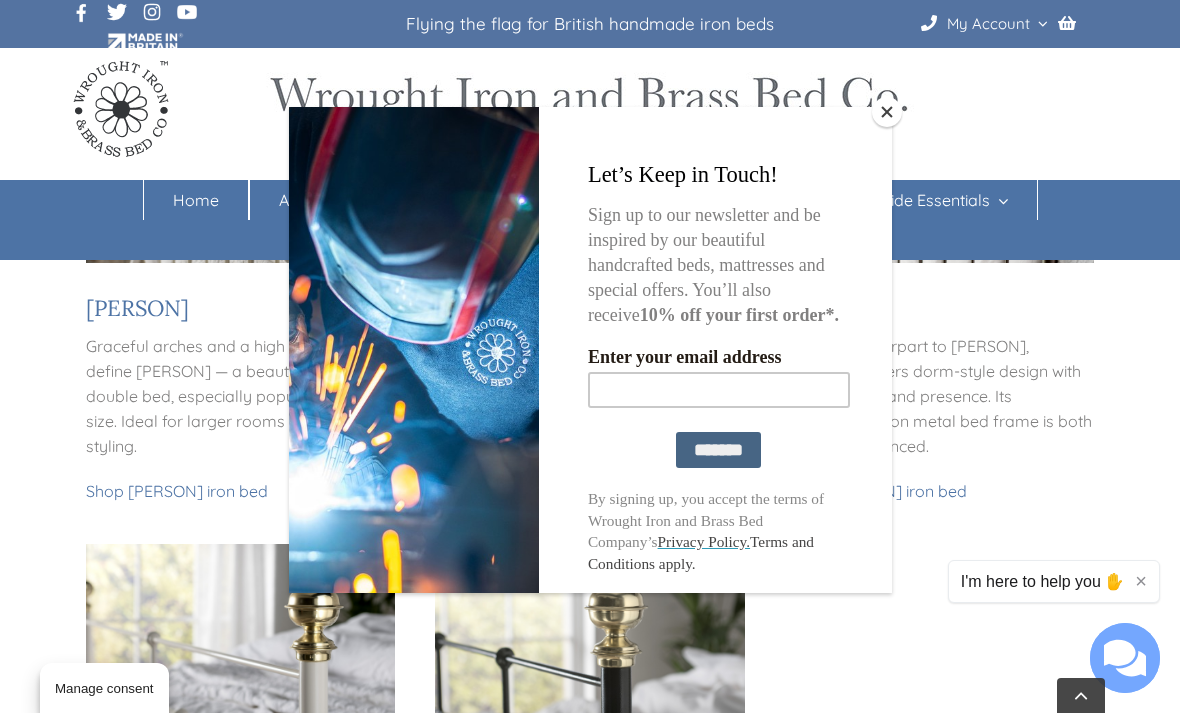click at bounding box center (887, 112) 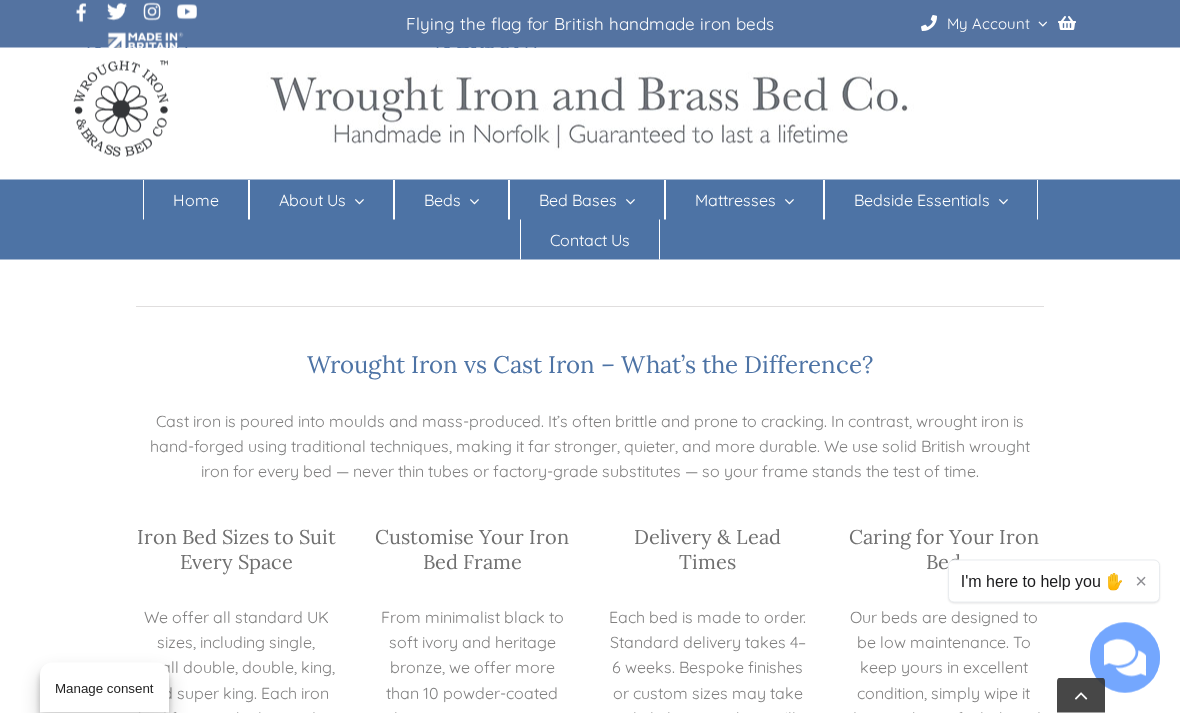 scroll, scrollTop: 2478, scrollLeft: 0, axis: vertical 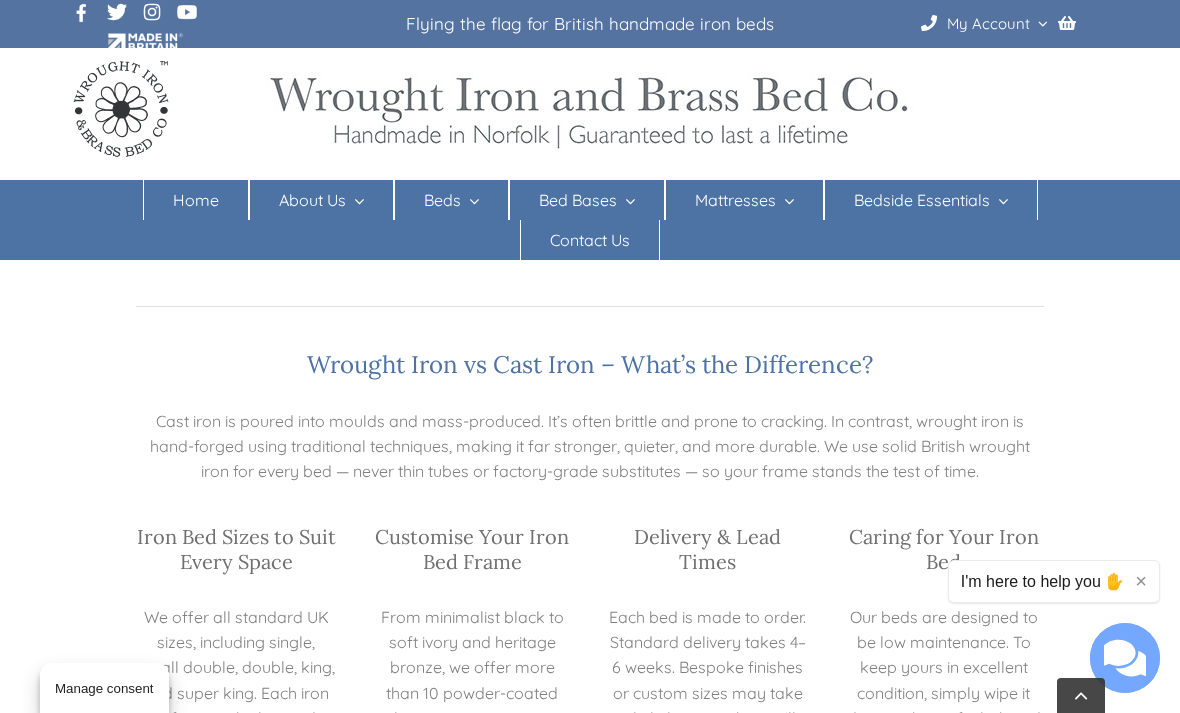 click on "Handcrafted Iron Bed –  Built to Last in Britain
Explore our collection of handcrafted iron beds, built with strength, elegance, and time-honoured craftsmanship. Each metal bed frame is made to order in our Norfolk workshop, using solid British steel and traditional blacksmithing techniques. The result is a bed that’s strong, quiet, and full of character — offering timeless style and long-lasting comfort for both modern and classic interiors.
Every bed can be customised to suit your space, with a choice of sizes, colours, and base types. Whether you’re after a classic double iron bed or a cast iron-style frame with a bespoke finish, we’ll build yours by hand with care and precision.
Learn about FSC ® -certified wood used in our bed bases and sluts
1 2 3 4
New Arrival: The Archie
Shop the Archie handmade bed frame
1 2 3 4 5 6
The Inca
Shop Inca iron bed  frame
1 2 3
Sophie
Shop Sophie bed frame
1 2 3
Grace
Shop Grace bed  frame
1 2 3
Edward
1 2 3" at bounding box center [590, -941] 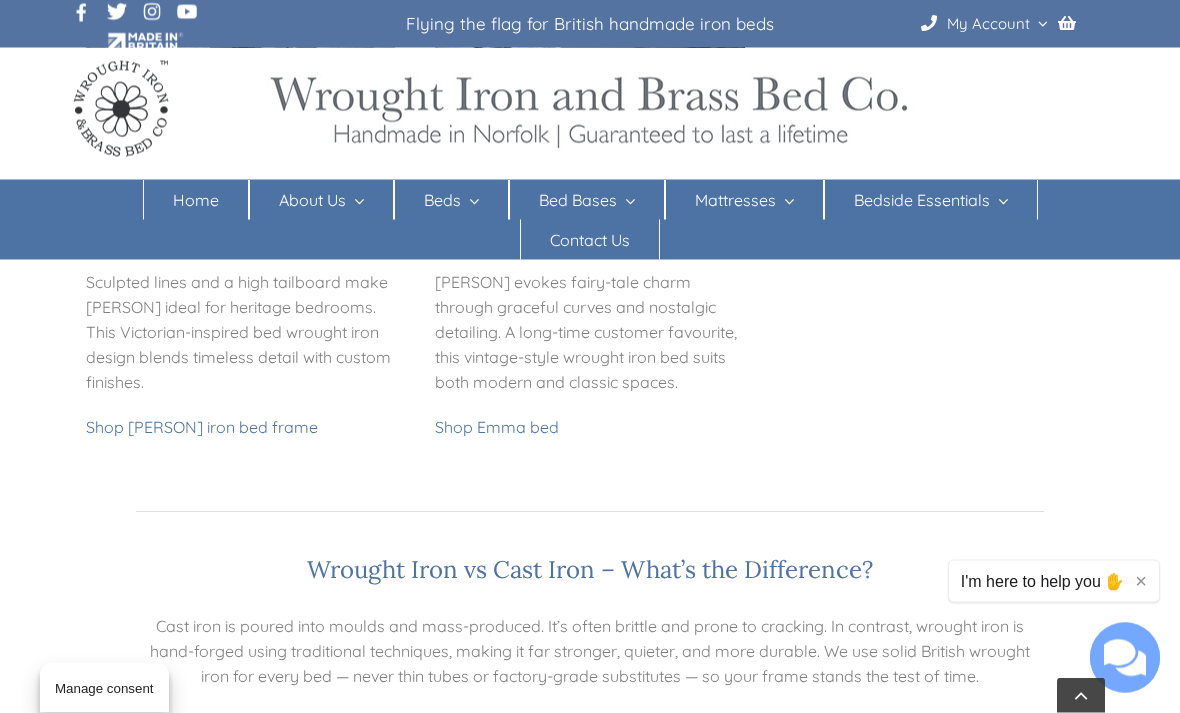 scroll, scrollTop: 2273, scrollLeft: 0, axis: vertical 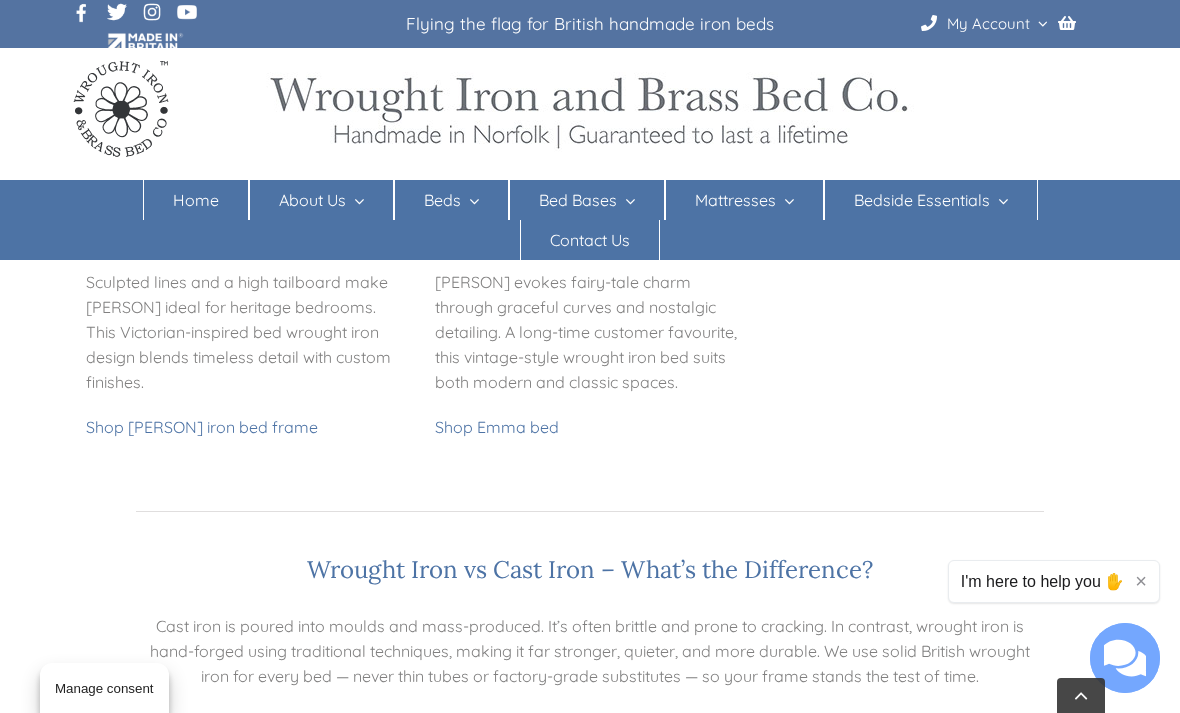 click on "Iron Beds" at bounding box center (448, 280) 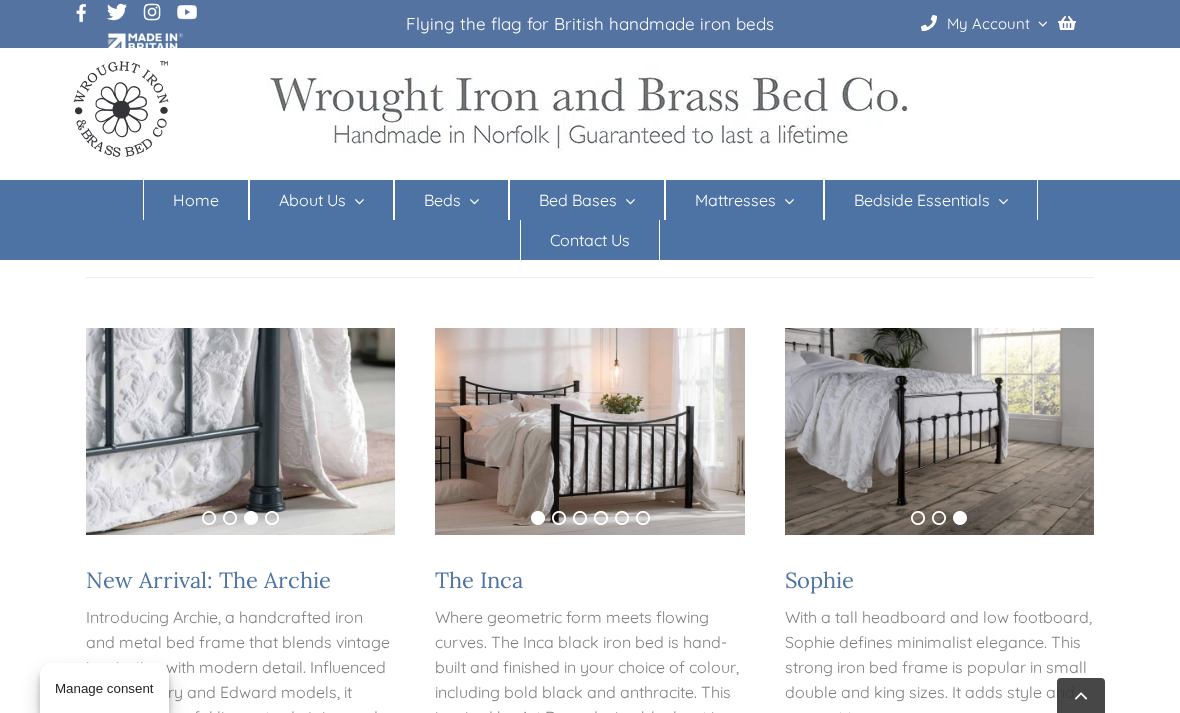 scroll, scrollTop: 328, scrollLeft: 0, axis: vertical 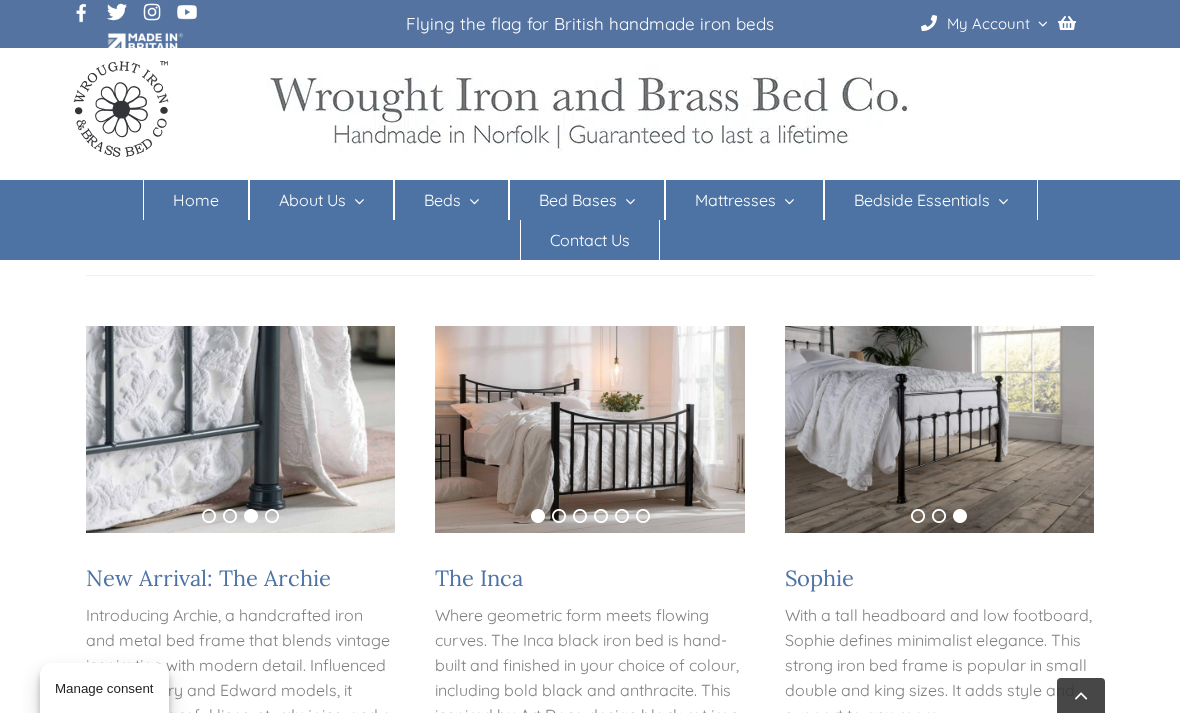 click on "The Inca" at bounding box center [479, 578] 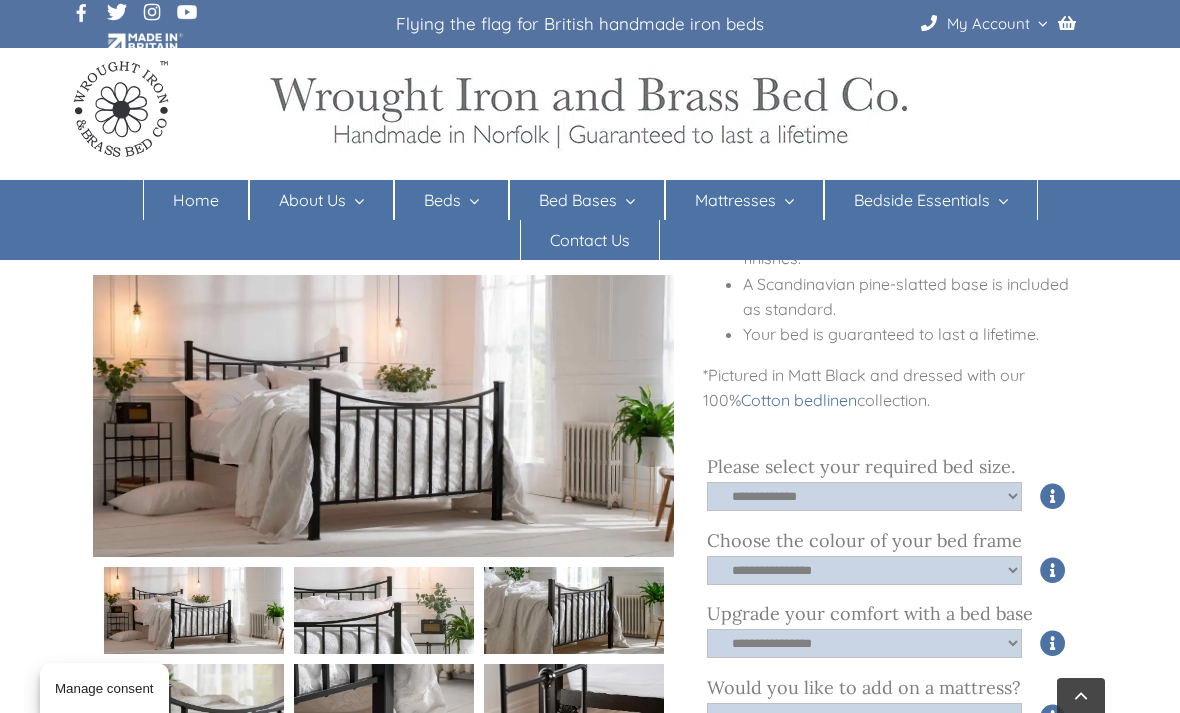 scroll, scrollTop: 549, scrollLeft: 0, axis: vertical 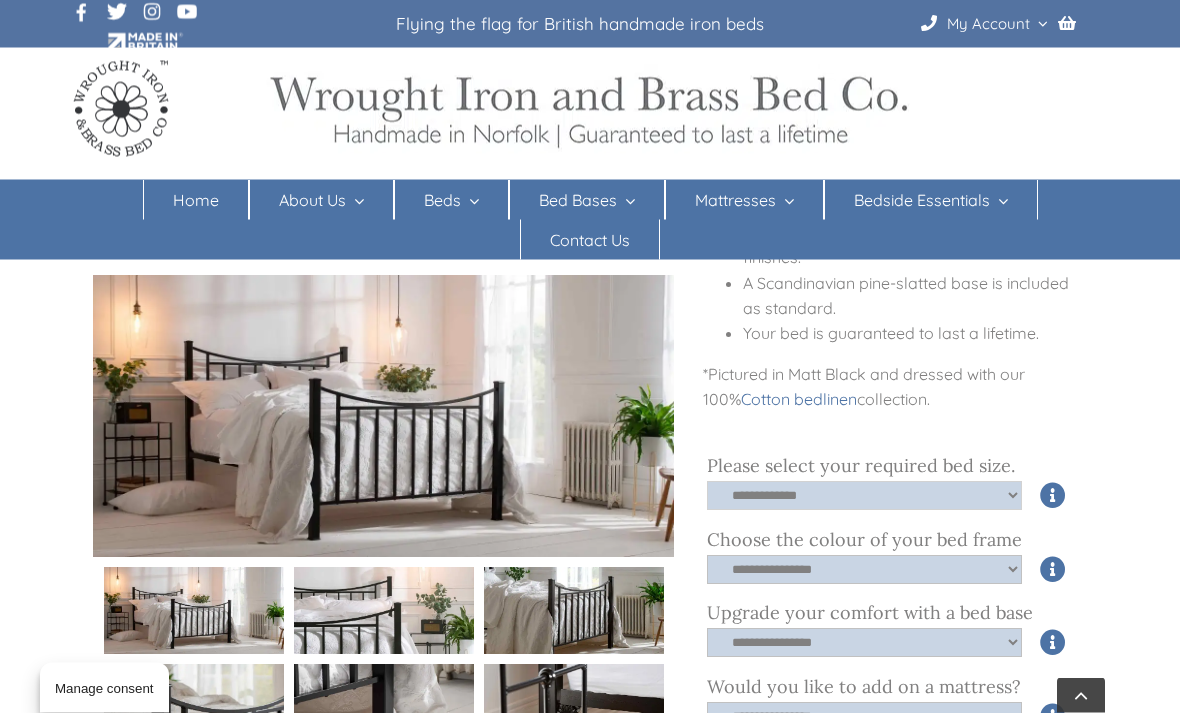 click on "**********" 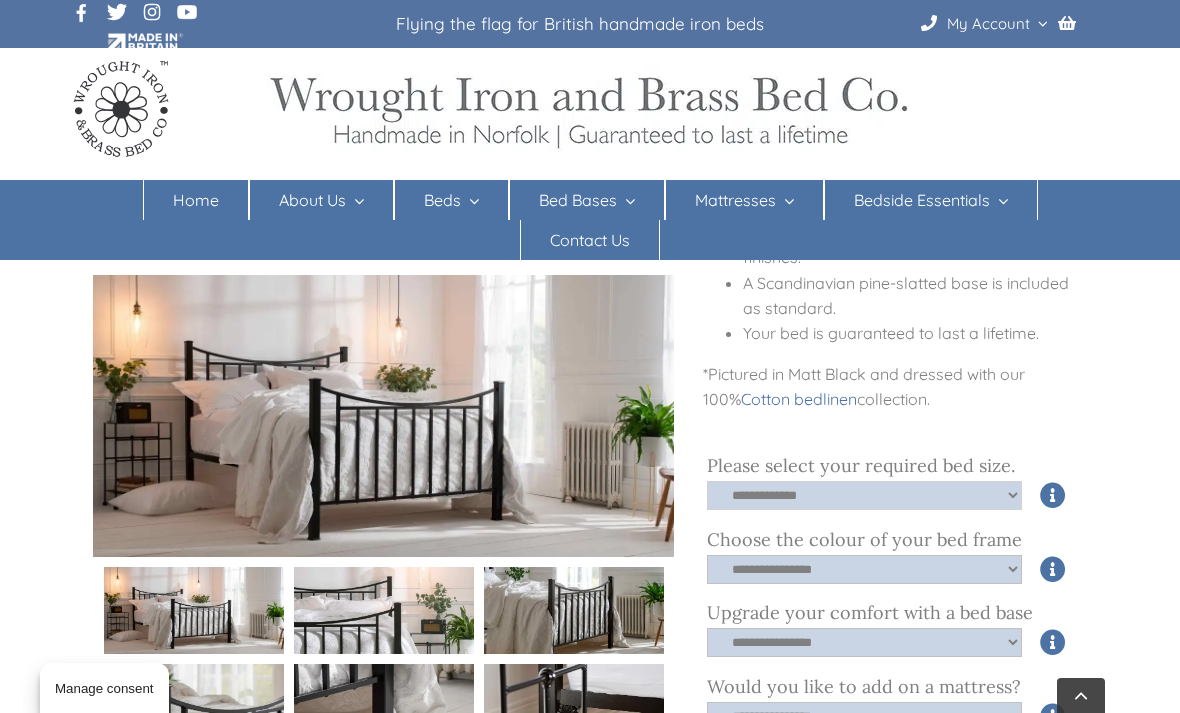 select on "*****" 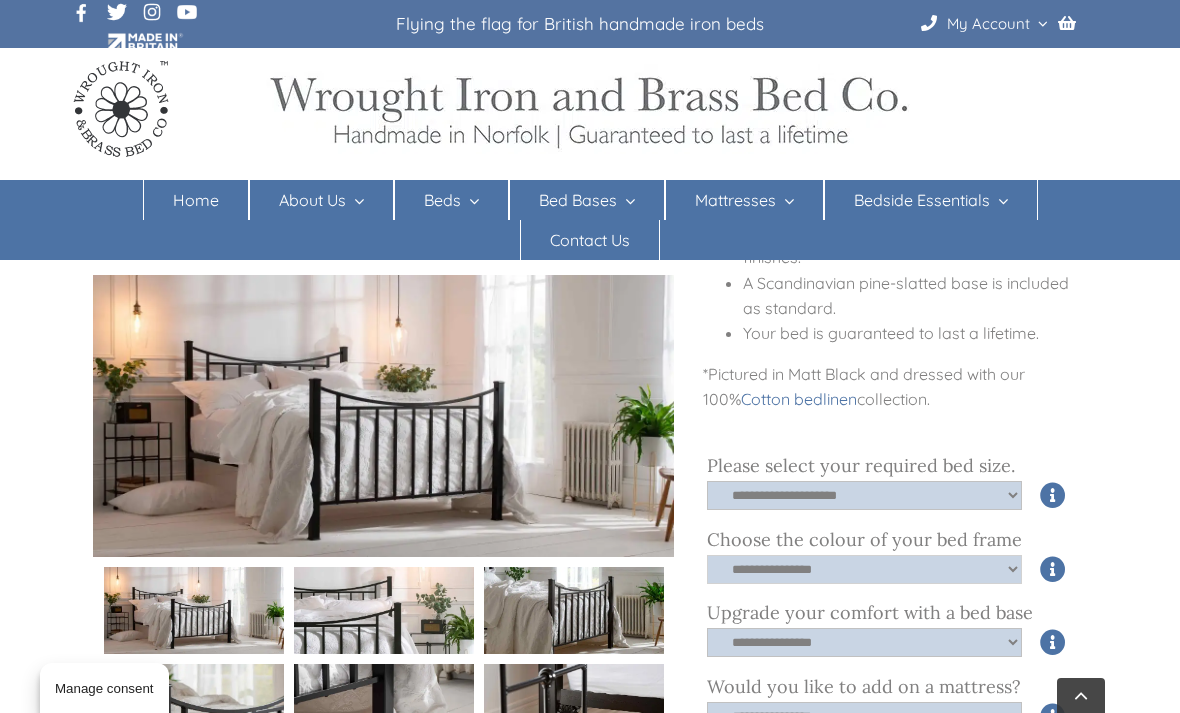 click on "**********" 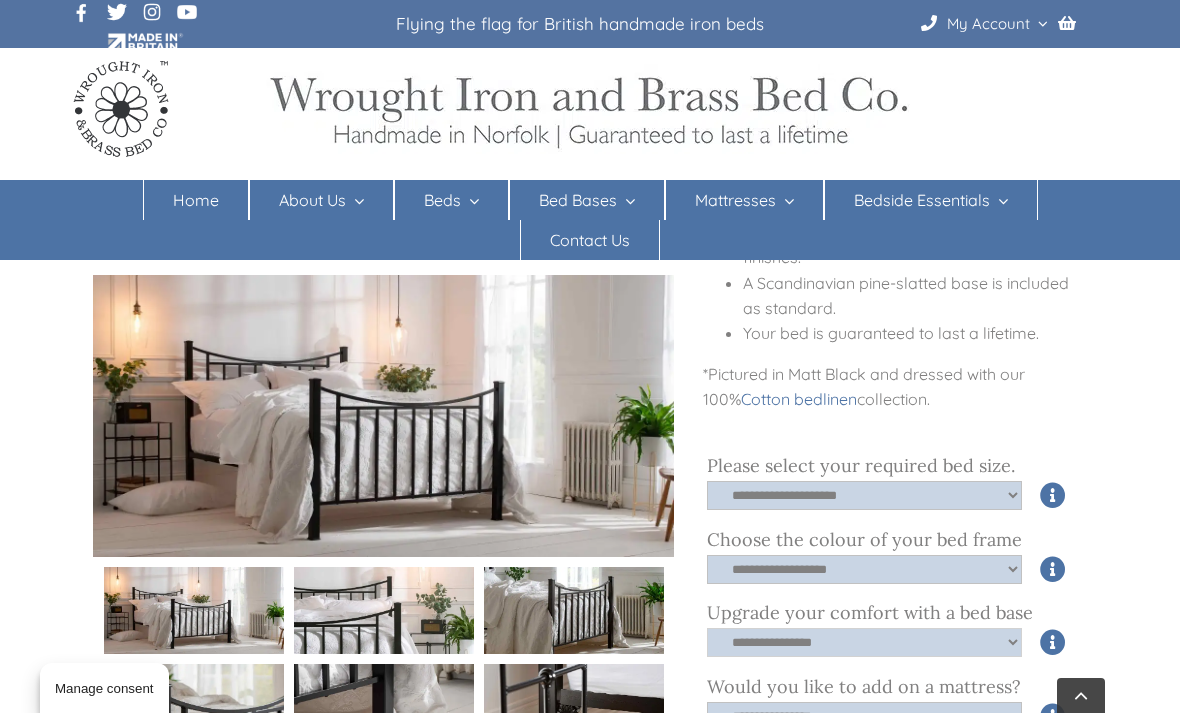 click on "**********" 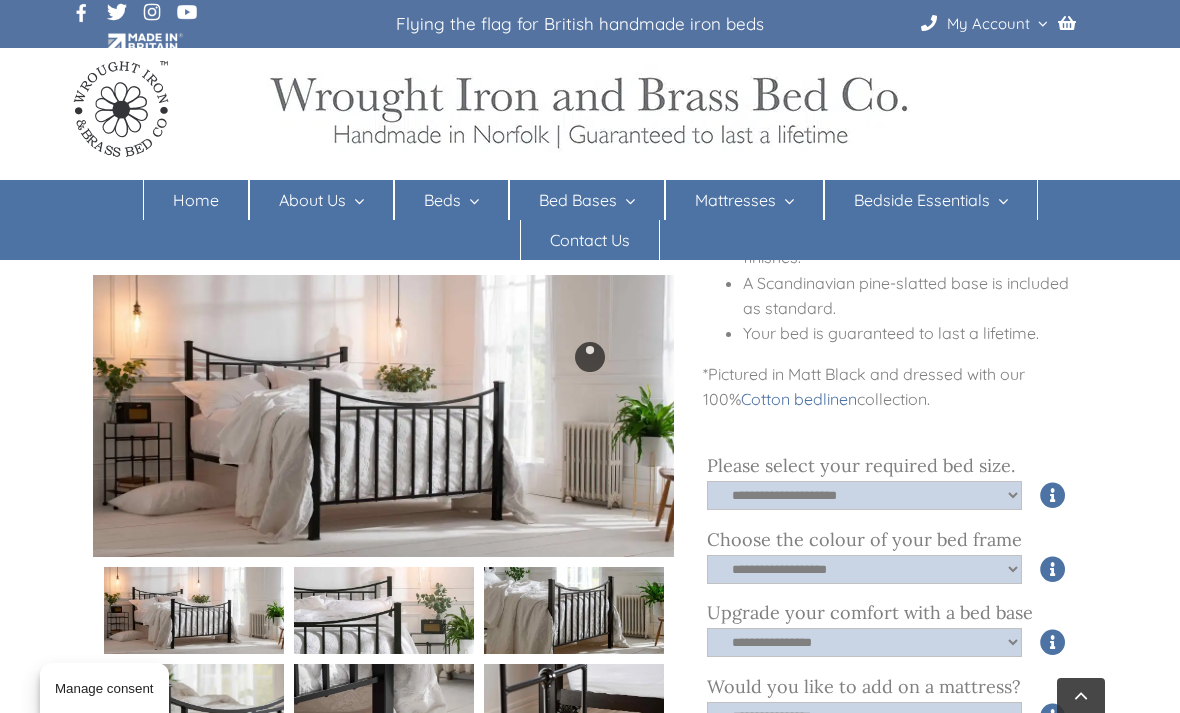 click at bounding box center [590, 356] 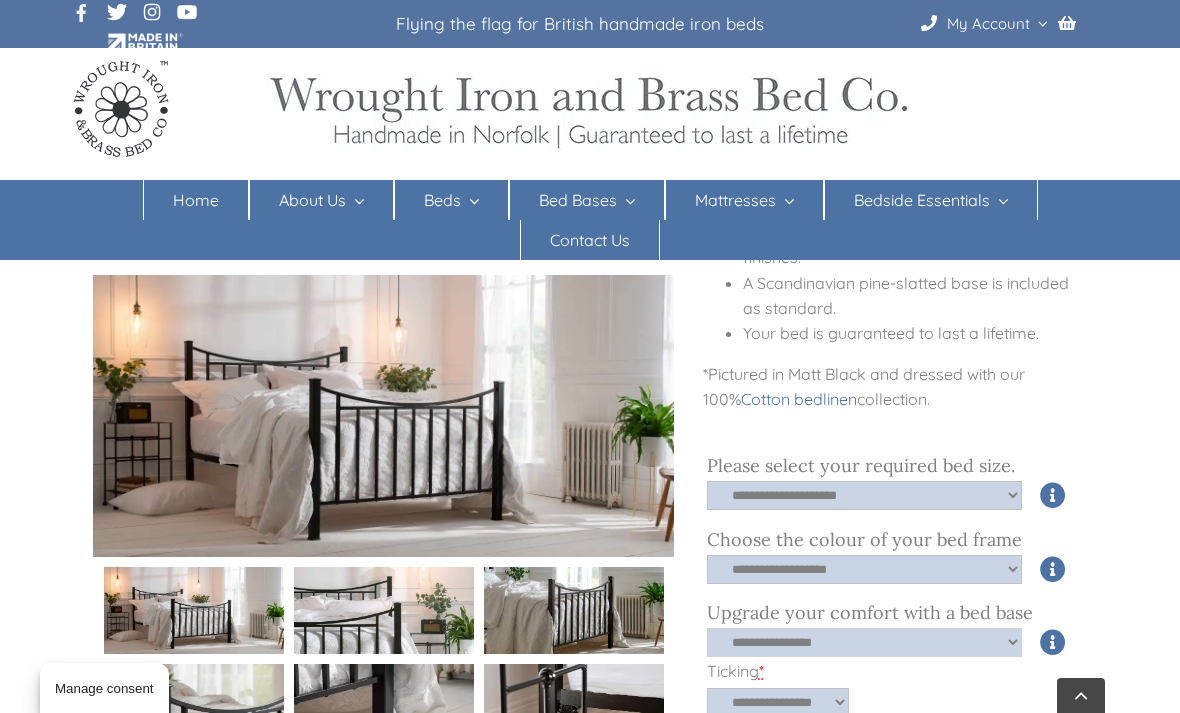 click on "**********" 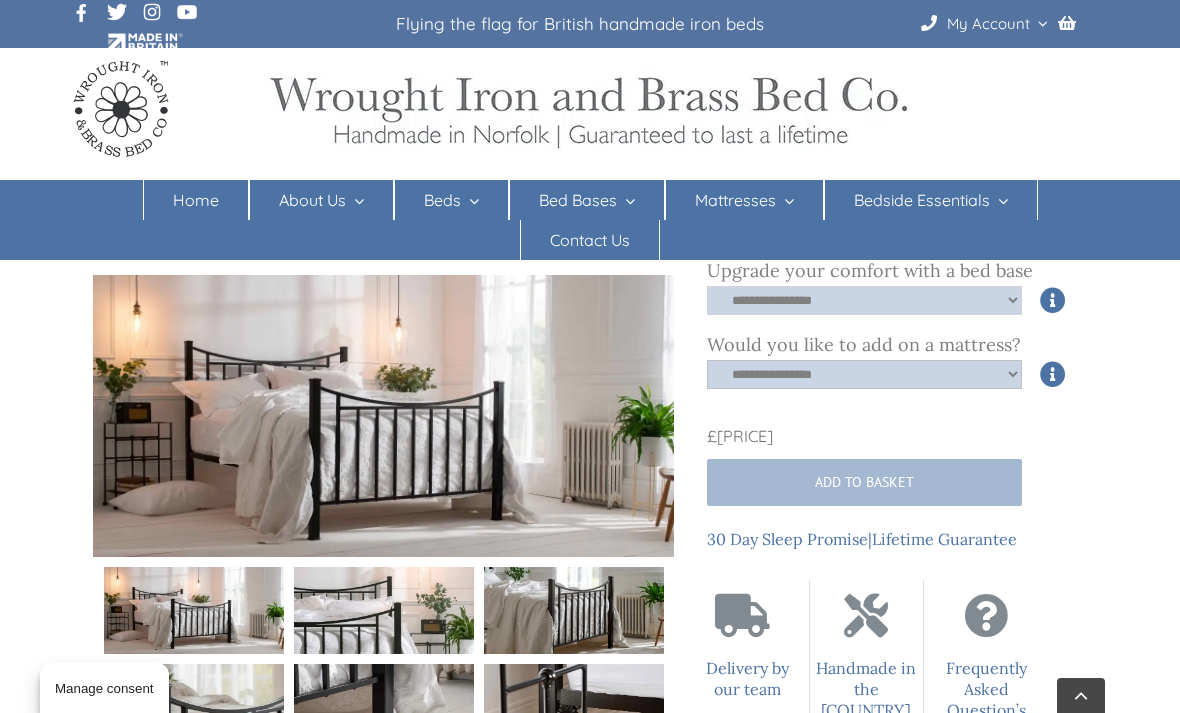 scroll, scrollTop: 892, scrollLeft: 0, axis: vertical 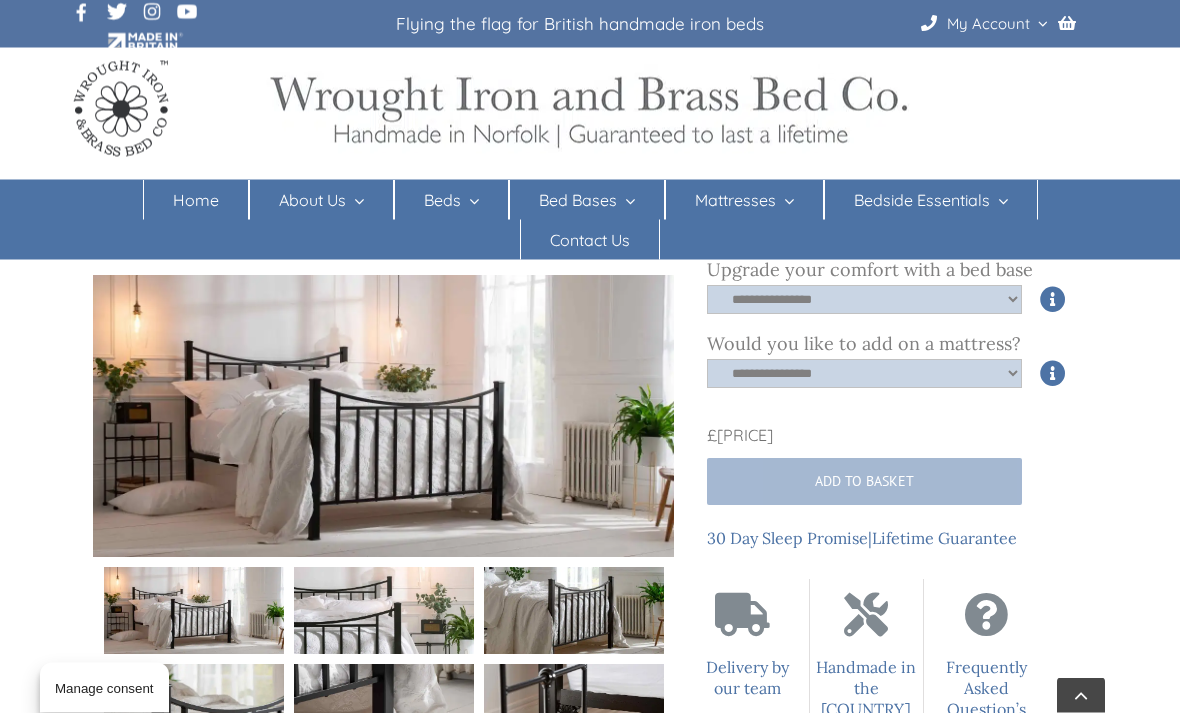 click on "Add to basket" at bounding box center (864, 482) 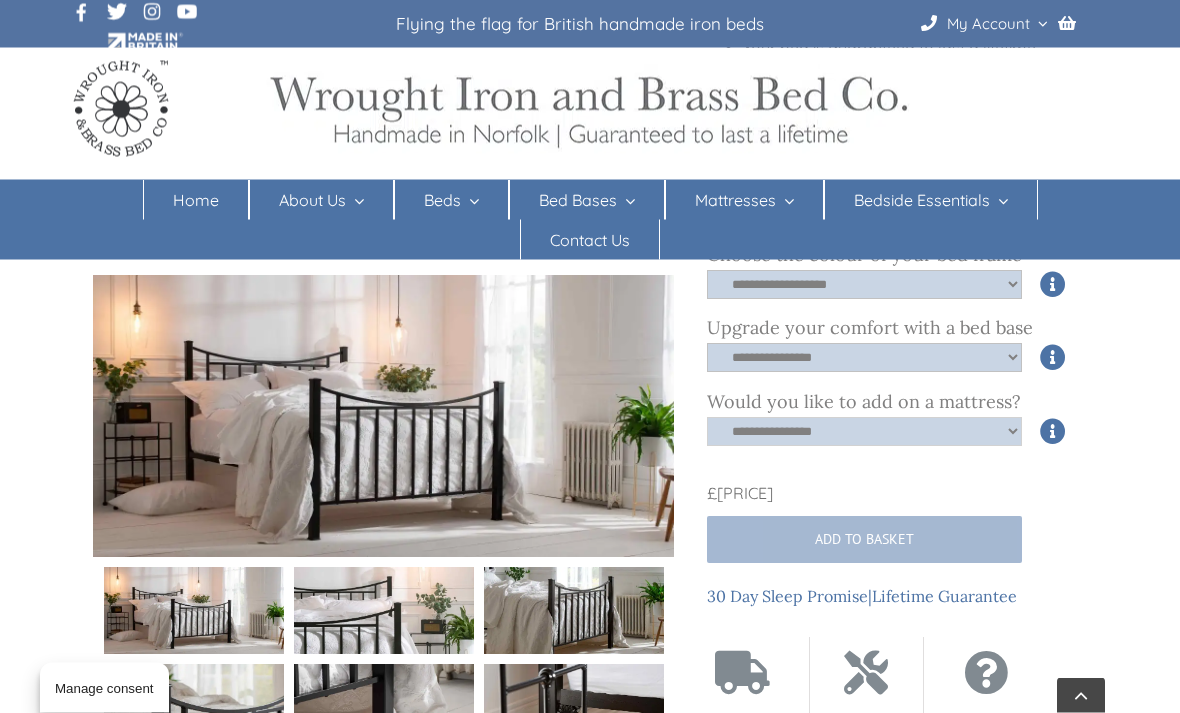 click on "**********" at bounding box center (864, 432) 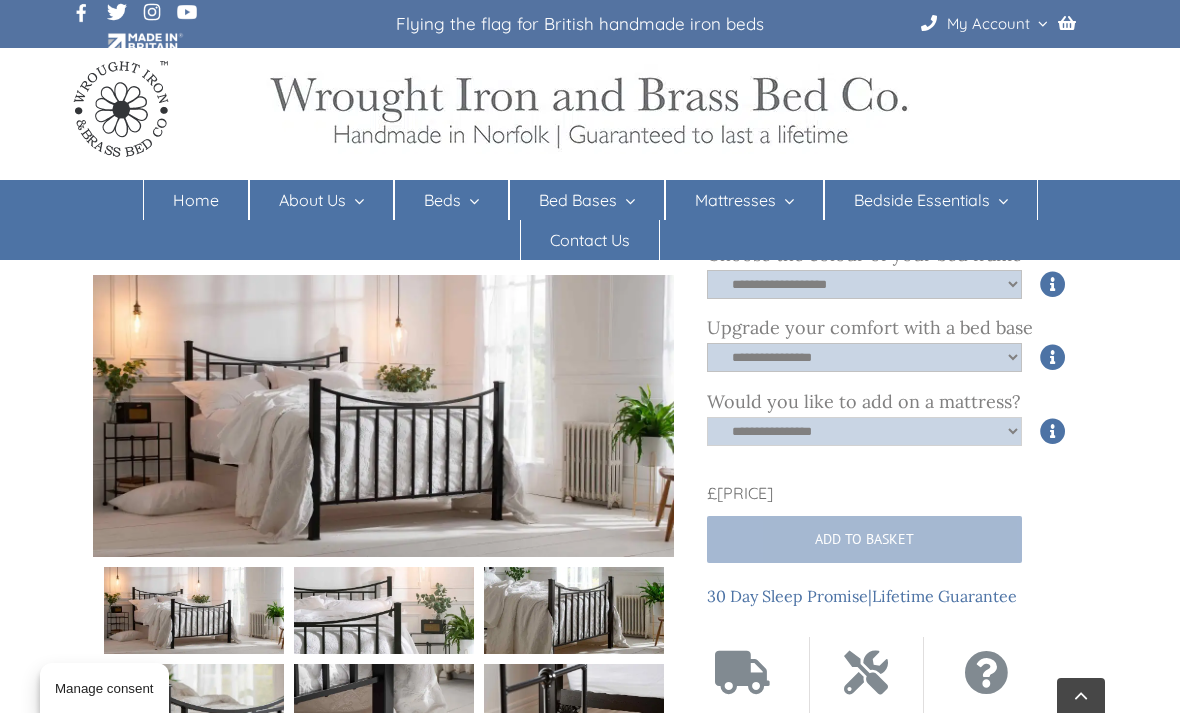 select on "****" 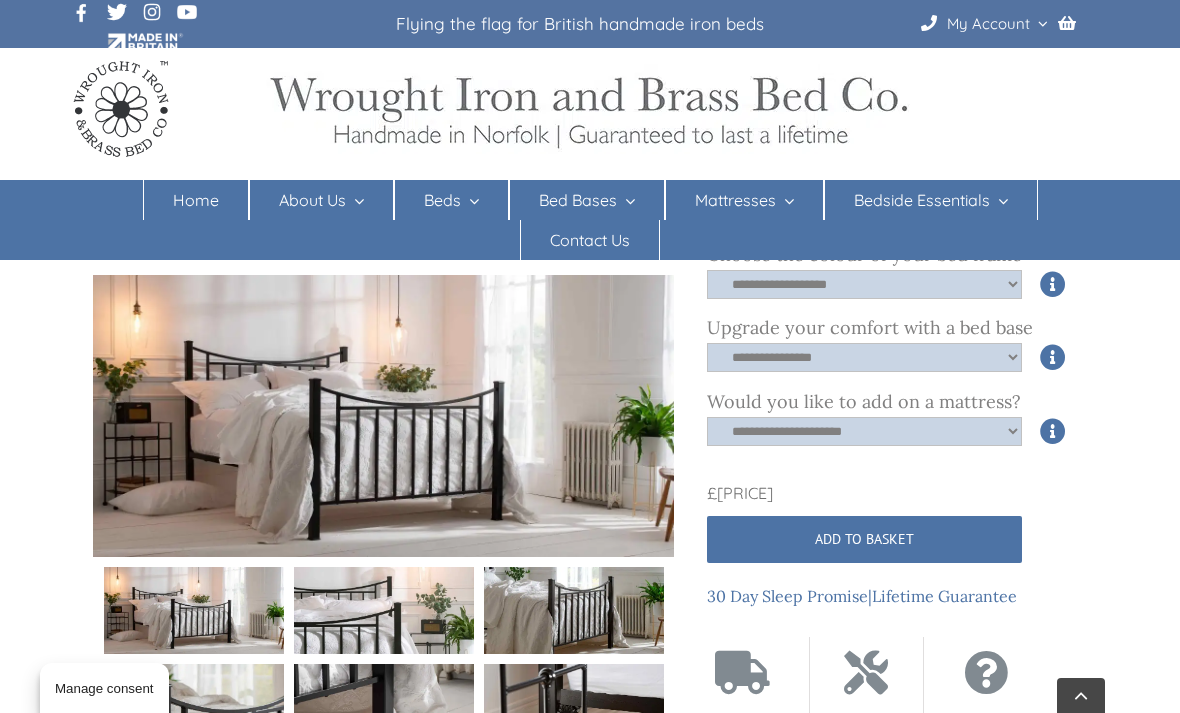 click on "Add to basket" at bounding box center (864, 539) 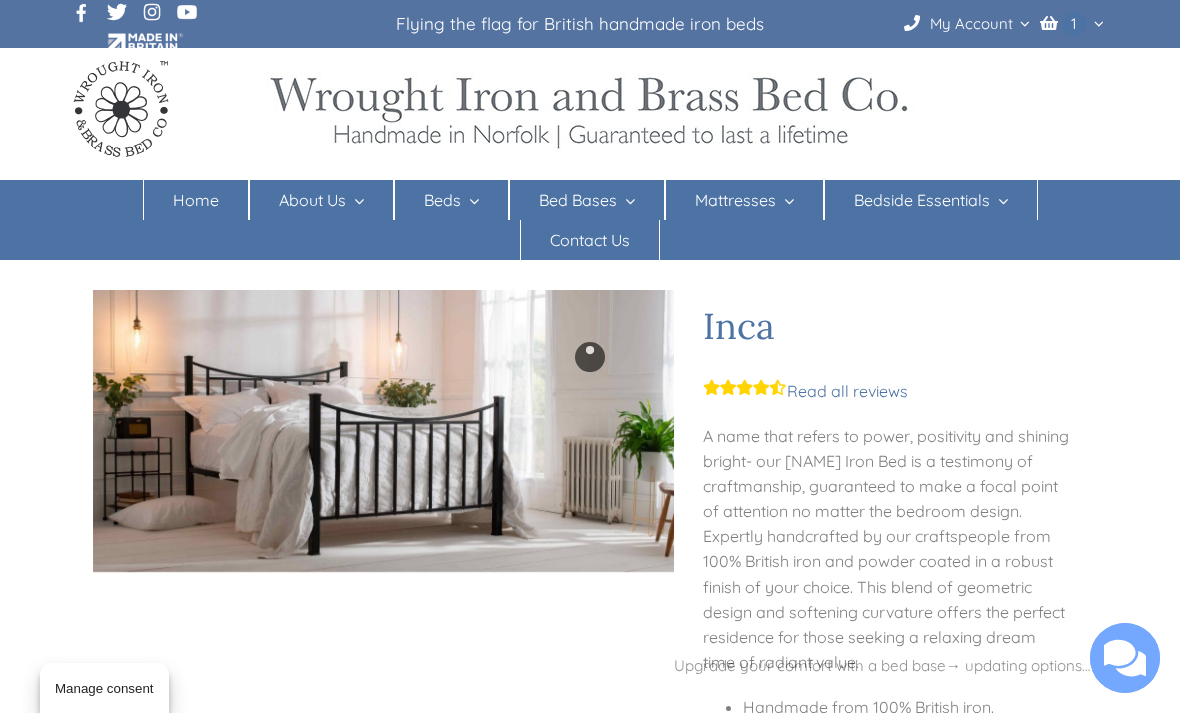 scroll, scrollTop: 0, scrollLeft: 0, axis: both 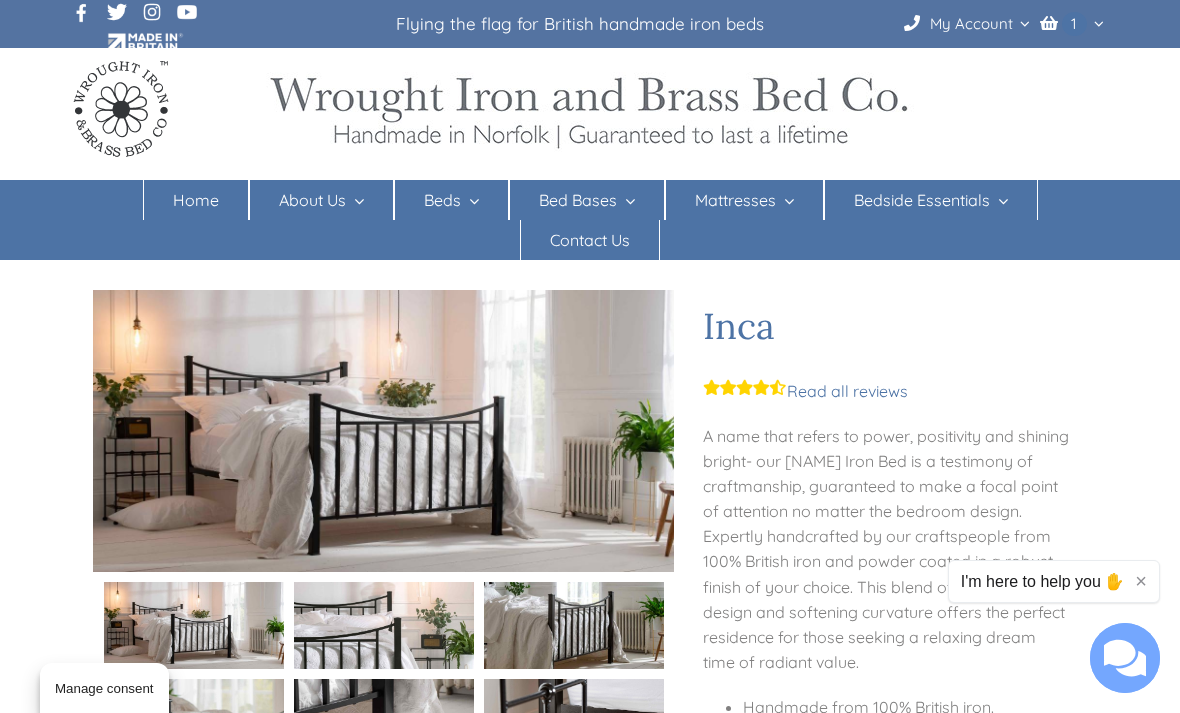 click at bounding box center (1096, 23) 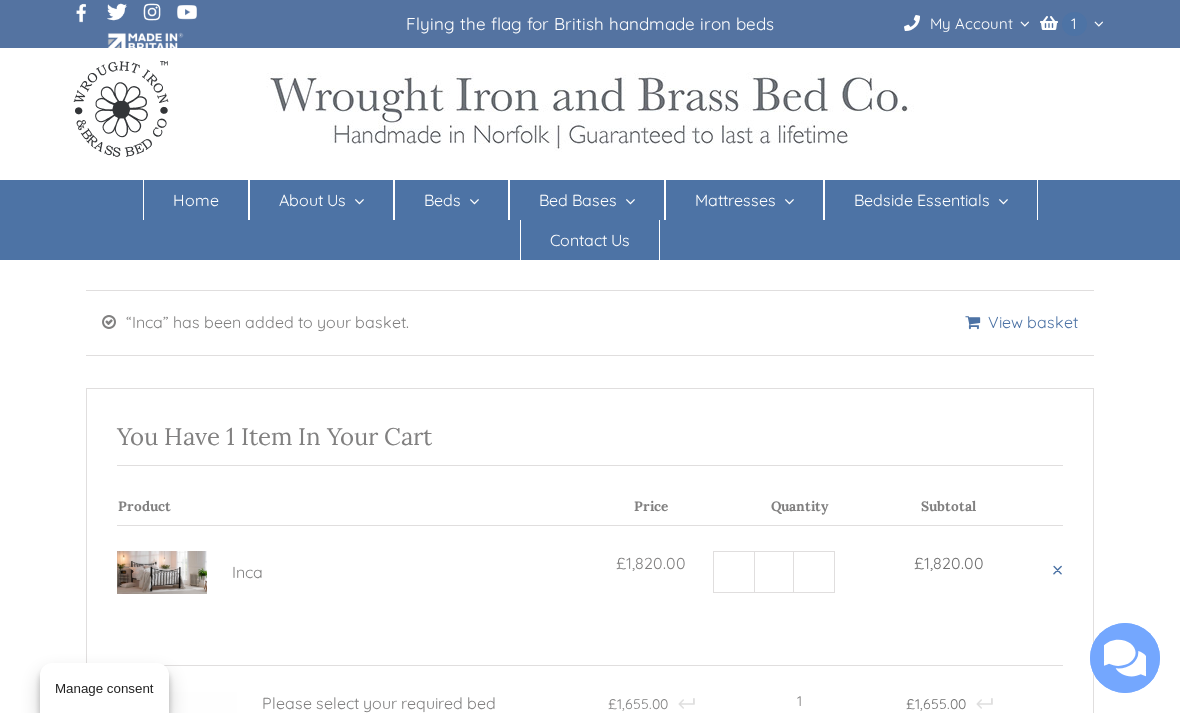 select on "**" 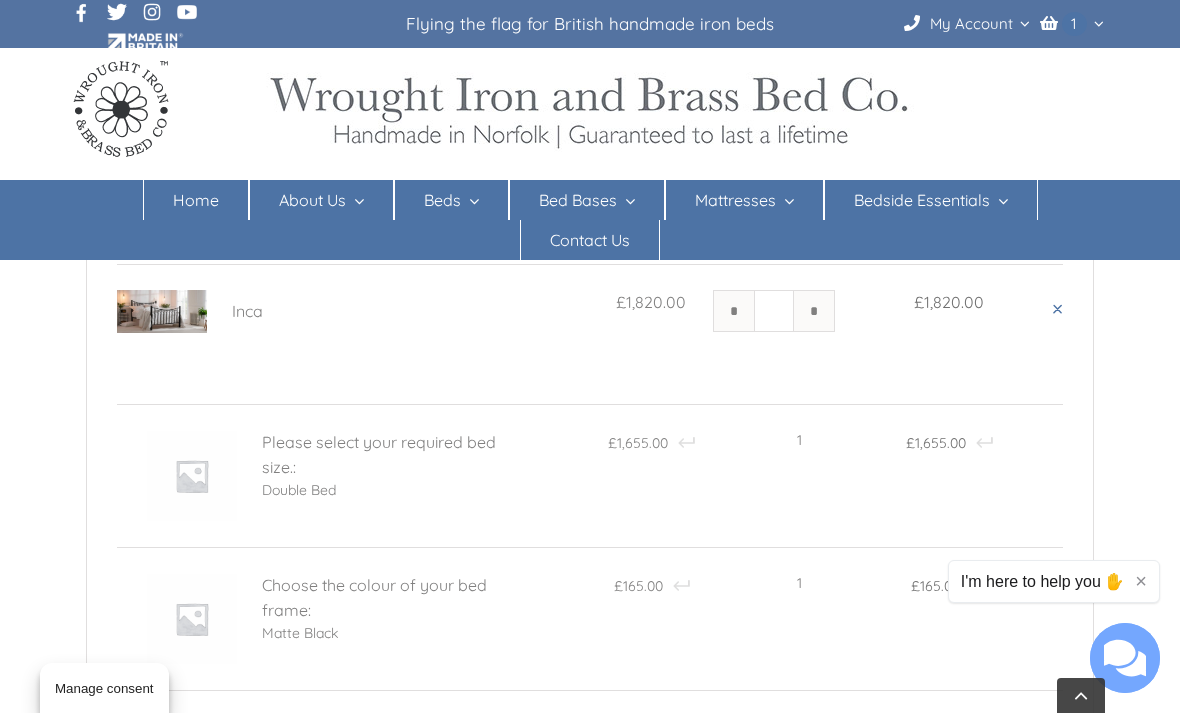 scroll, scrollTop: 262, scrollLeft: 0, axis: vertical 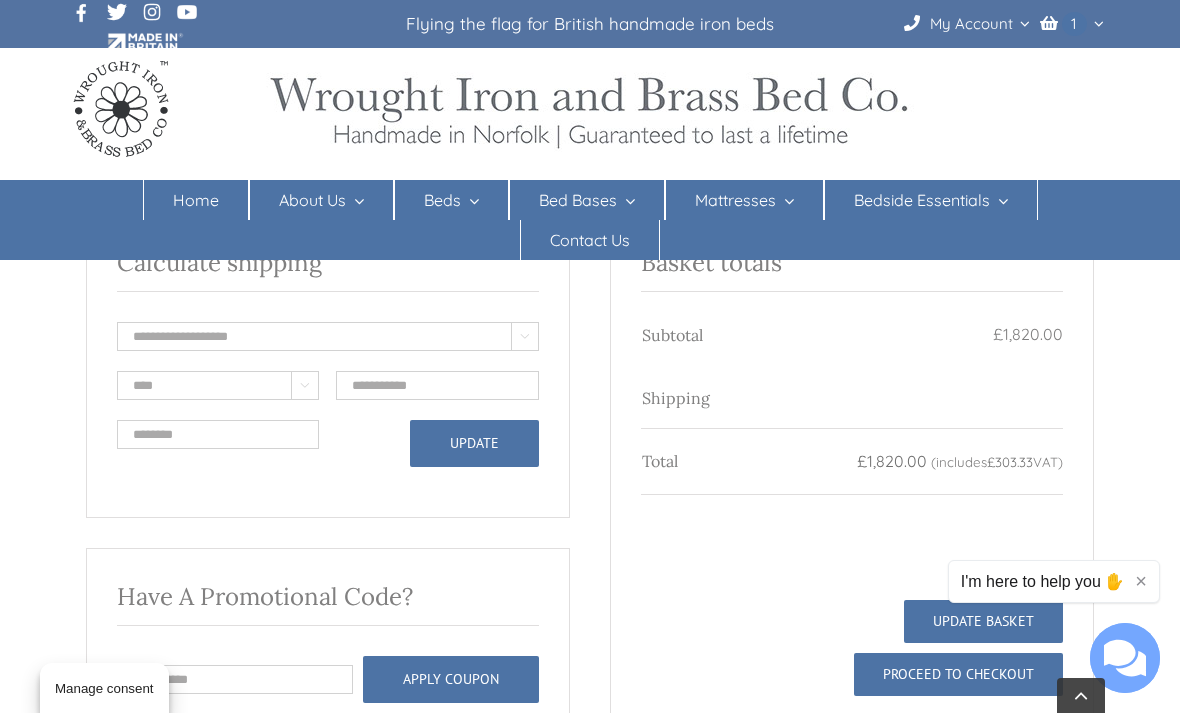 click on "Coupon code" at bounding box center (235, 679) 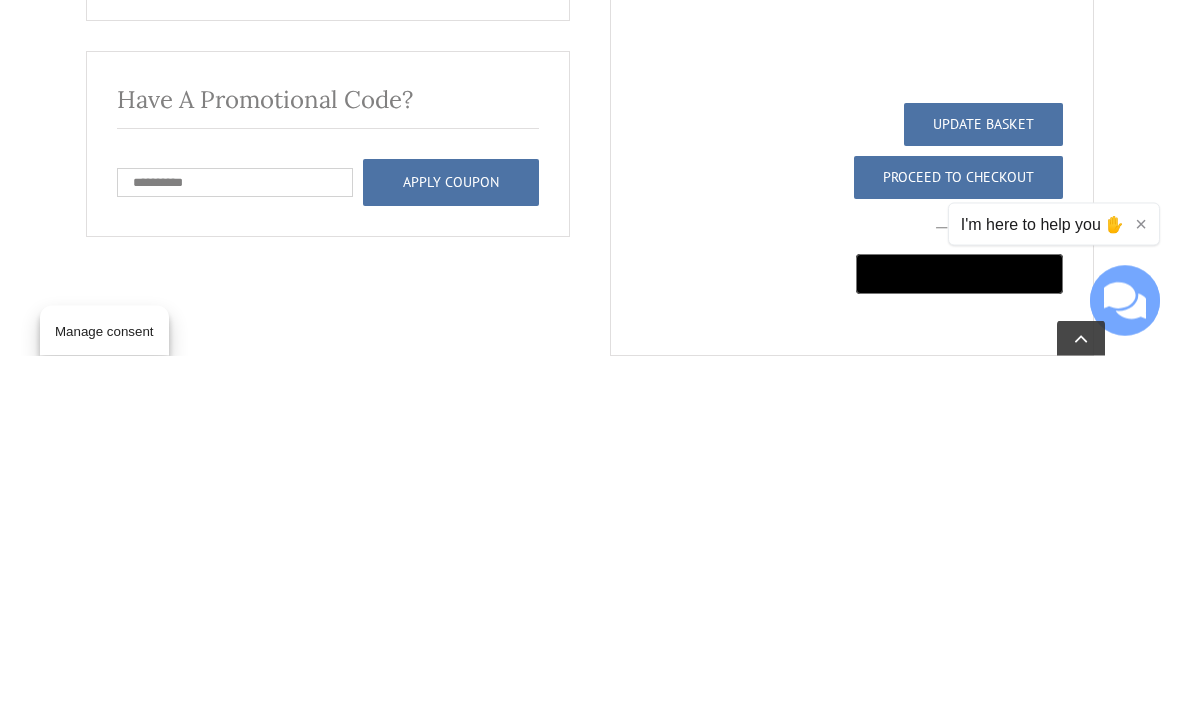 type on "**********" 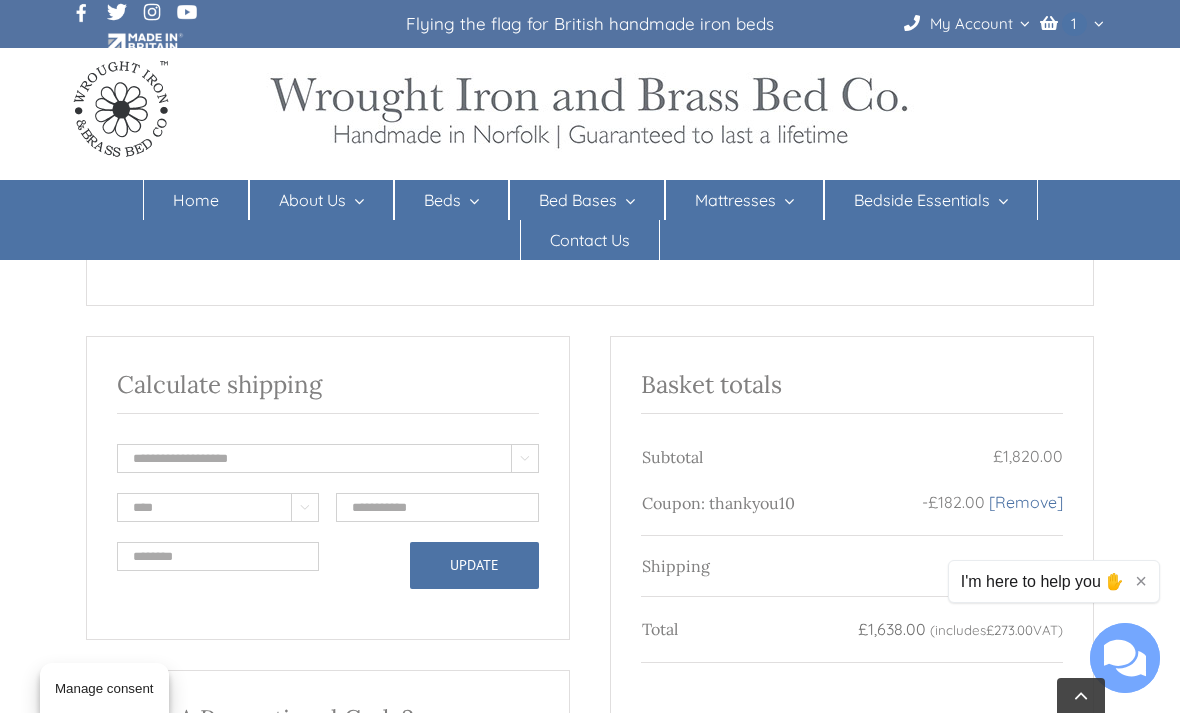 scroll, scrollTop: 996, scrollLeft: 0, axis: vertical 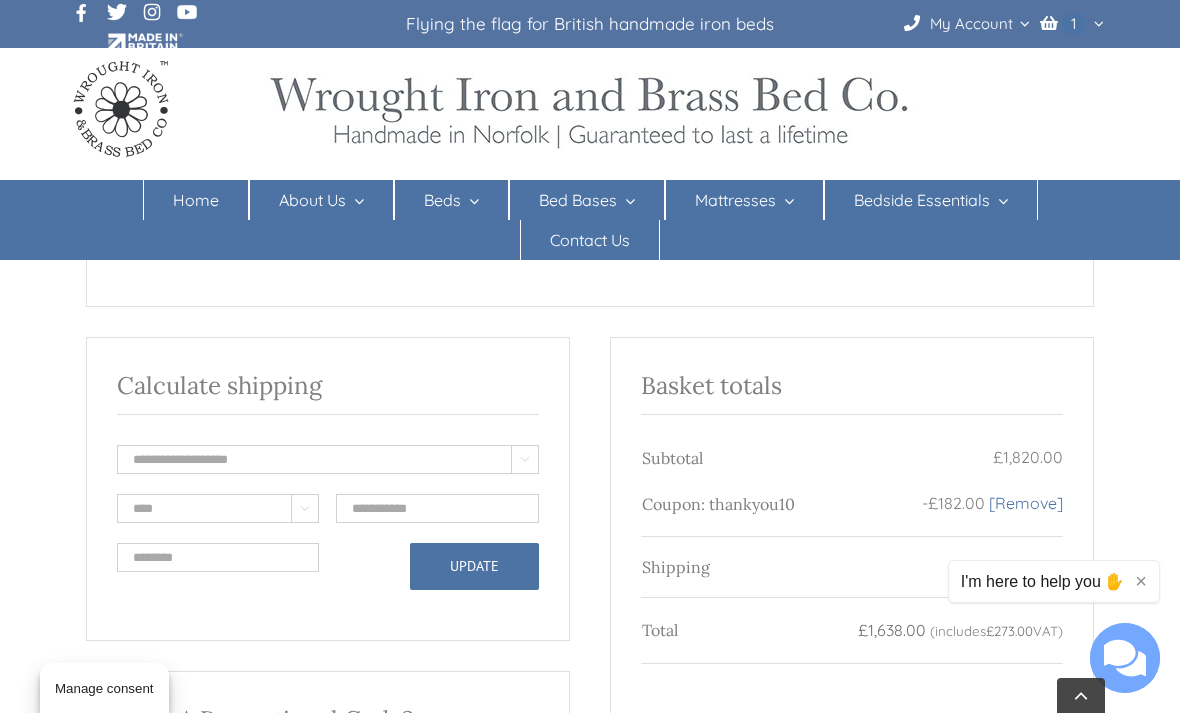 click on "**********" at bounding box center (328, 459) 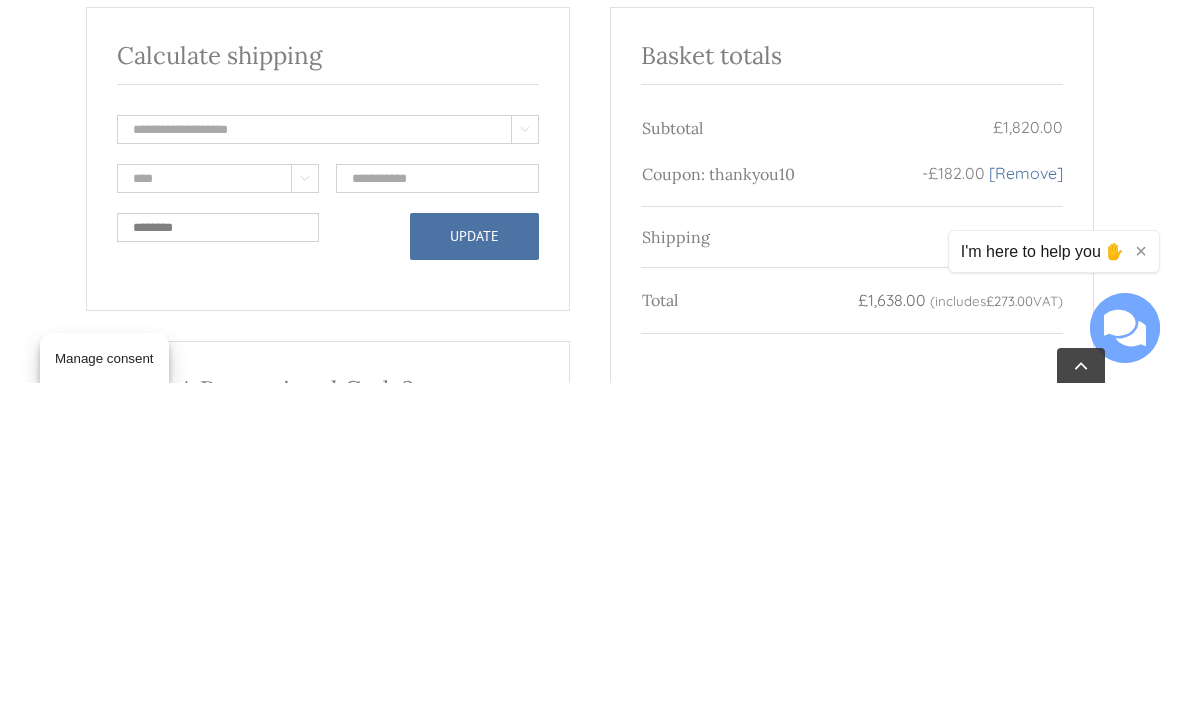 type on "********" 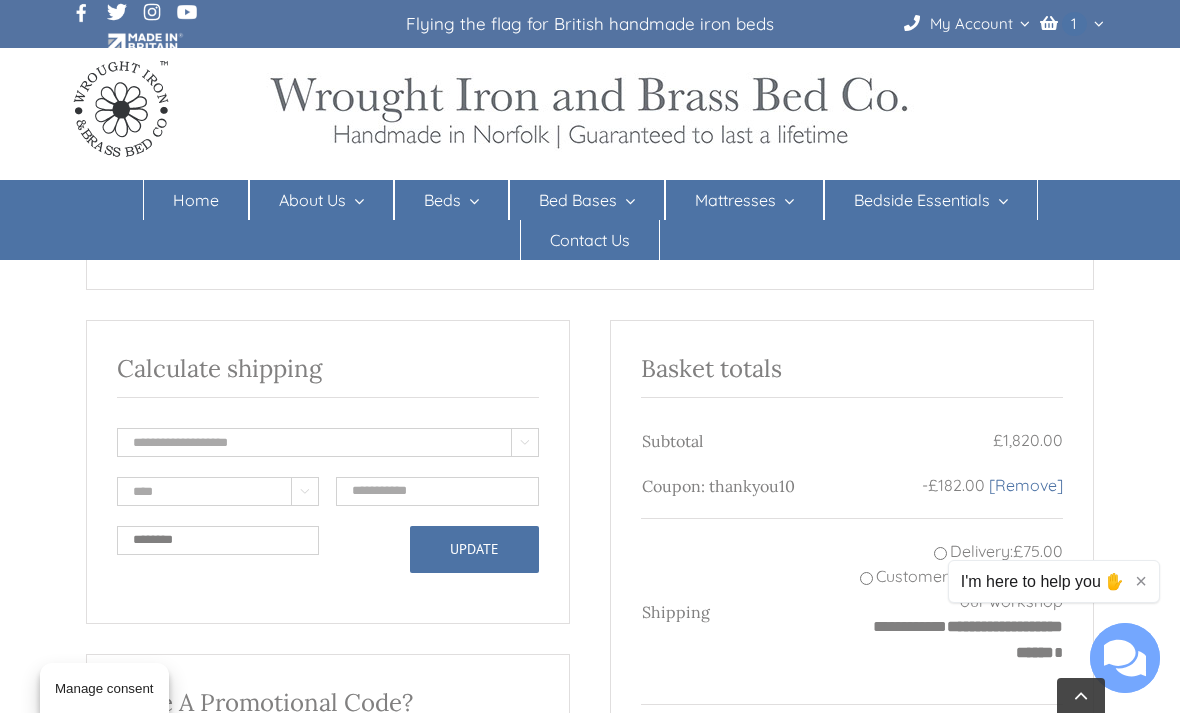 scroll, scrollTop: 915, scrollLeft: 0, axis: vertical 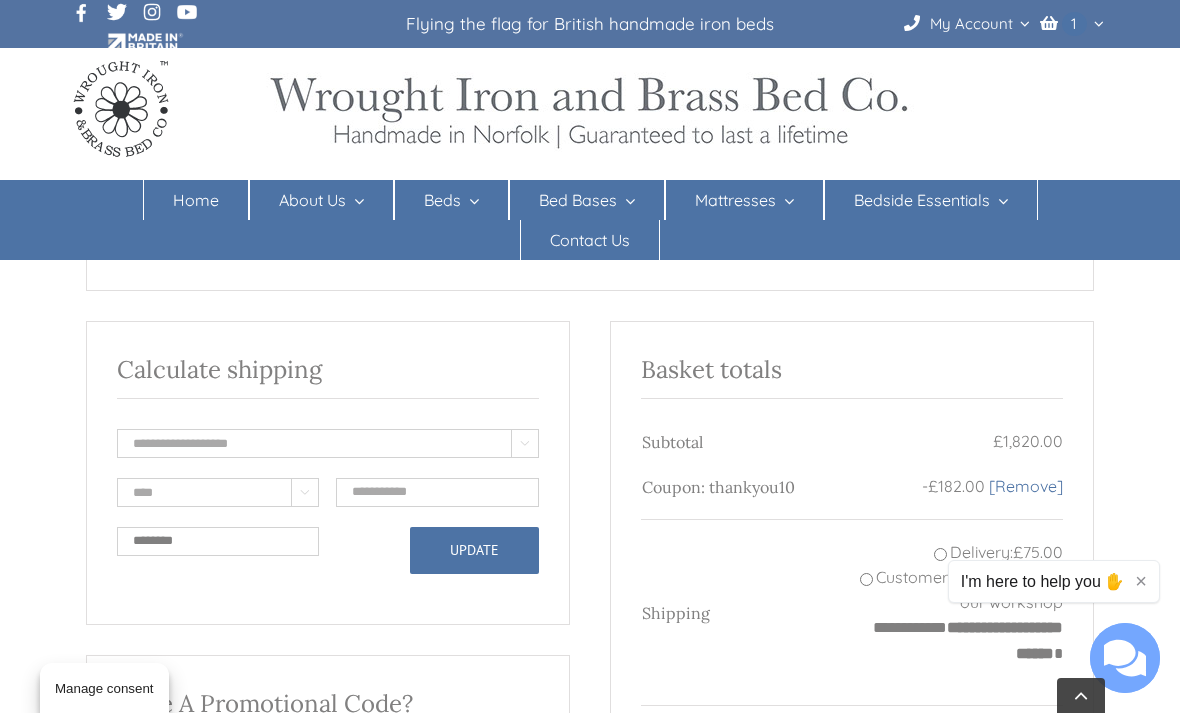 click on "×" at bounding box center [1141, 581] 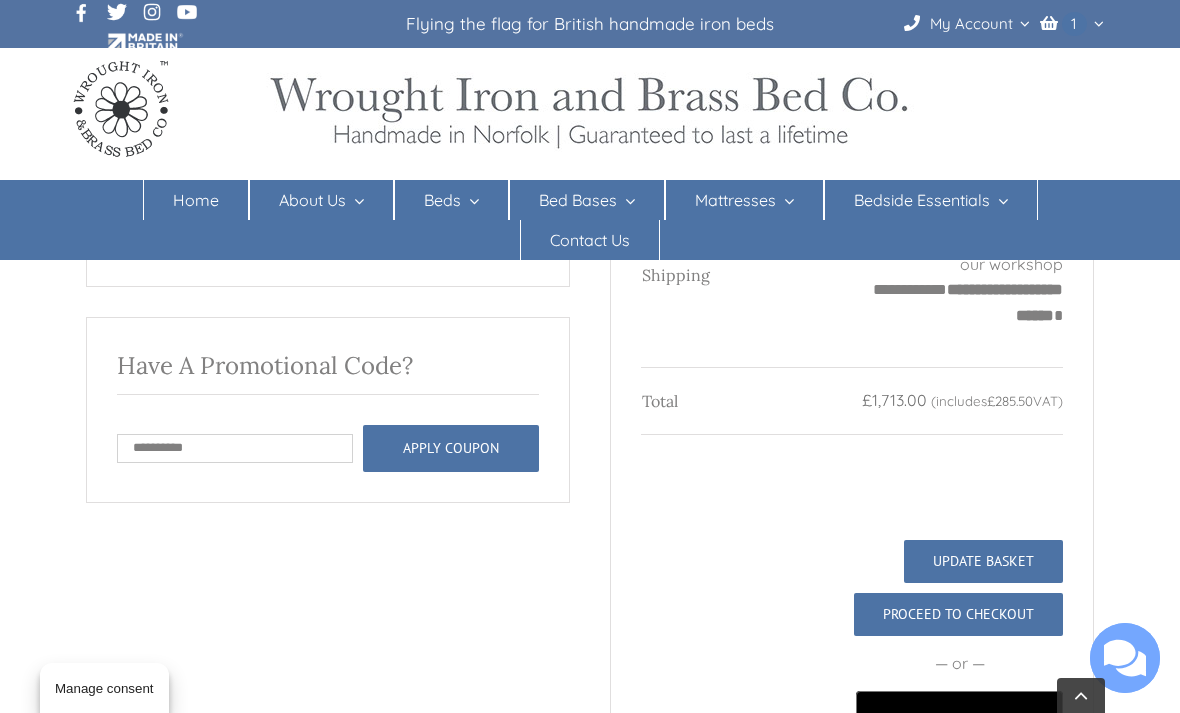 scroll, scrollTop: 1258, scrollLeft: 0, axis: vertical 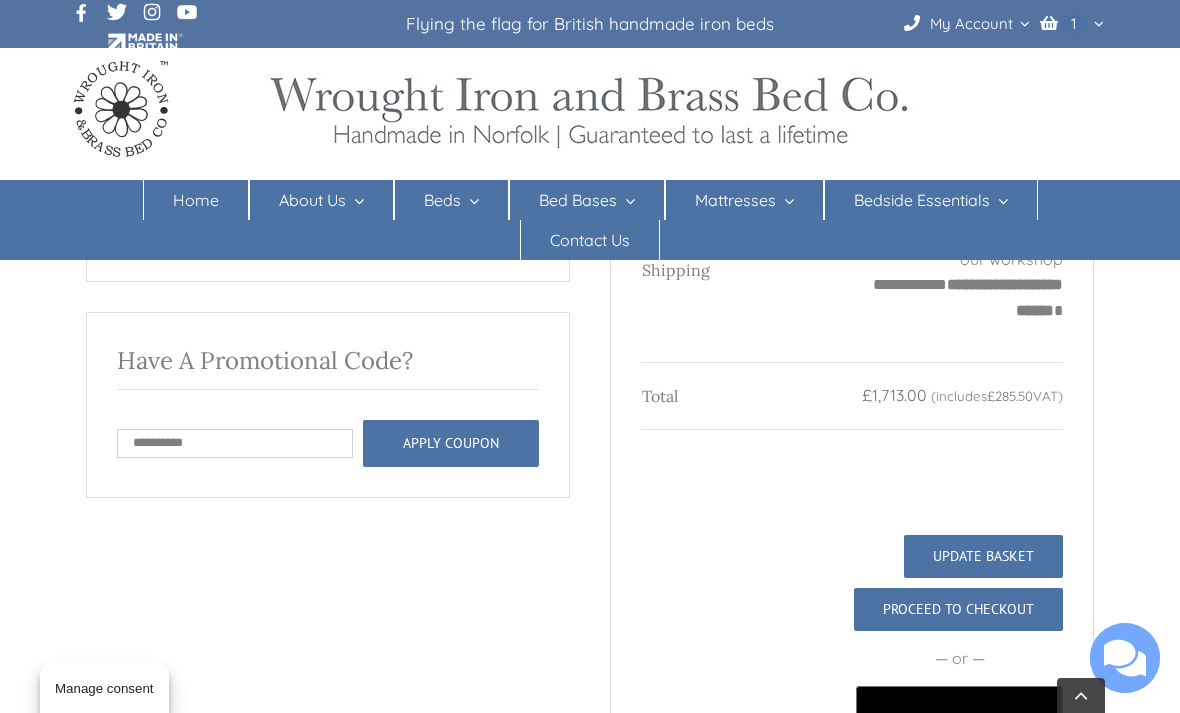 click on "Proceed to checkout" at bounding box center [958, 609] 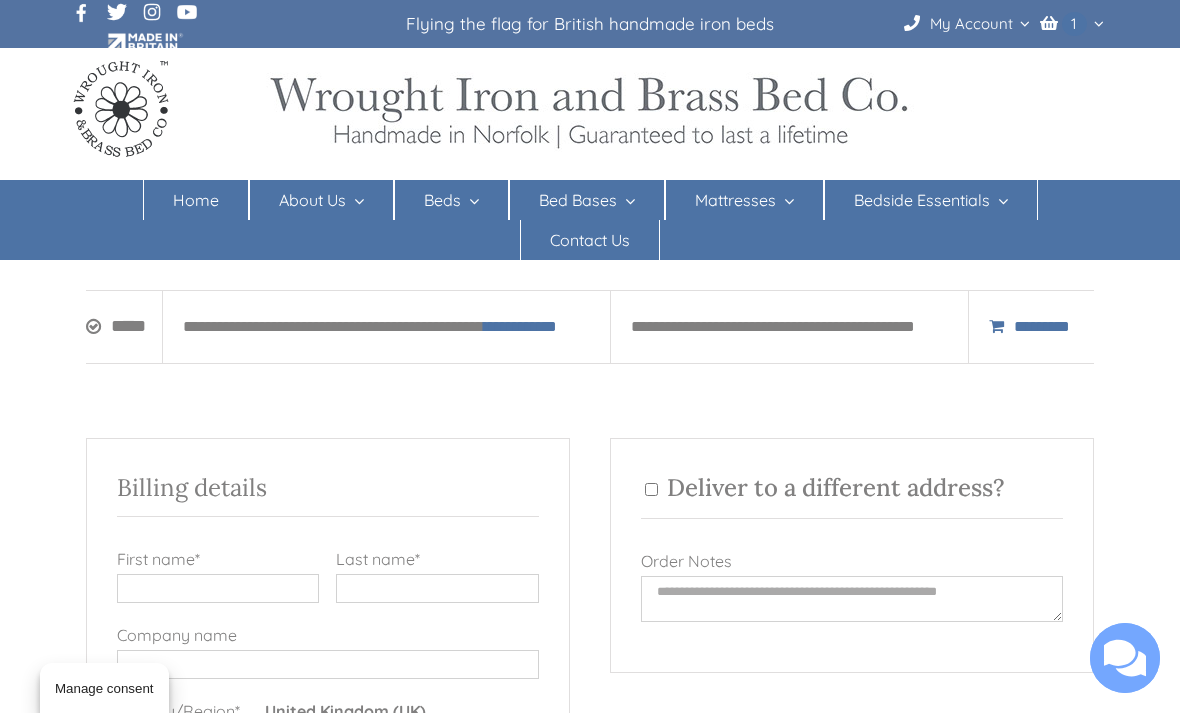 select on "**" 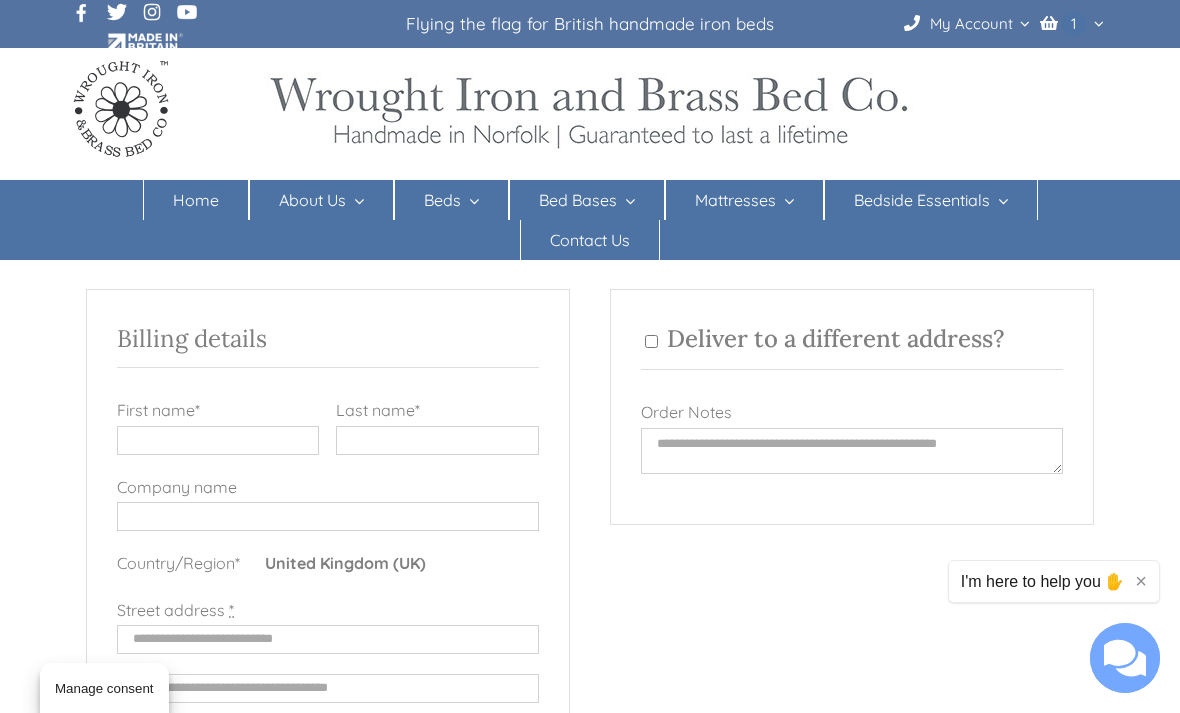 scroll, scrollTop: 148, scrollLeft: 0, axis: vertical 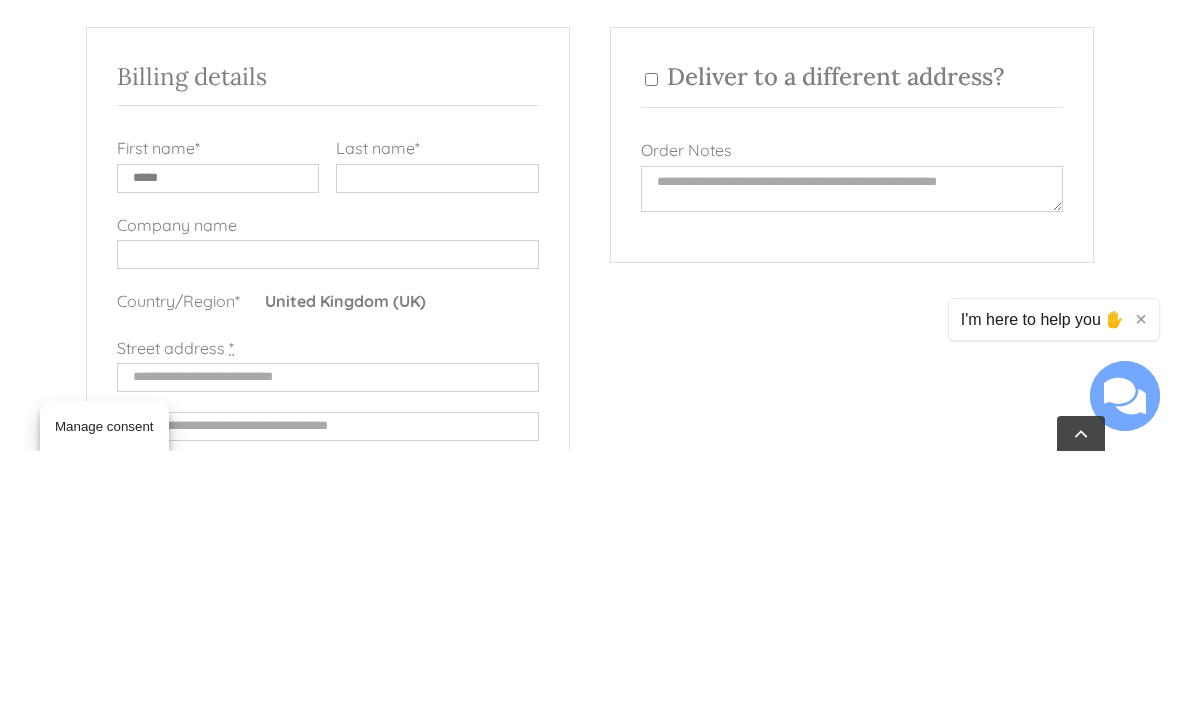 type on "*****" 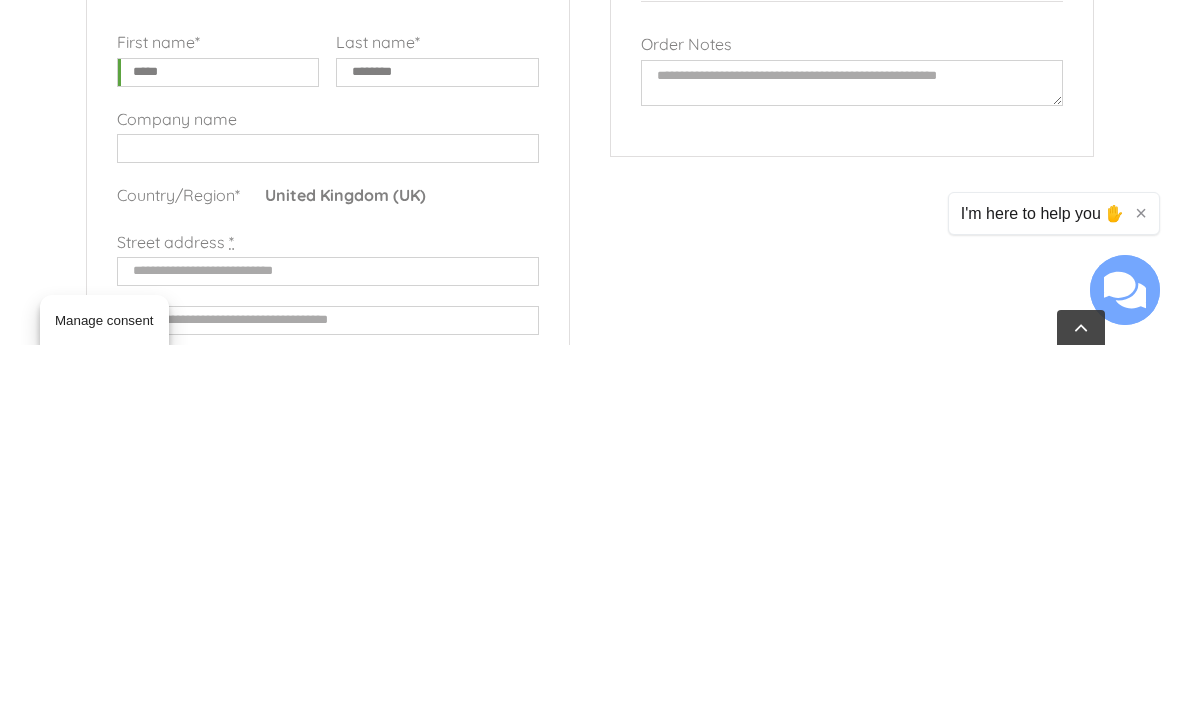 type on "********" 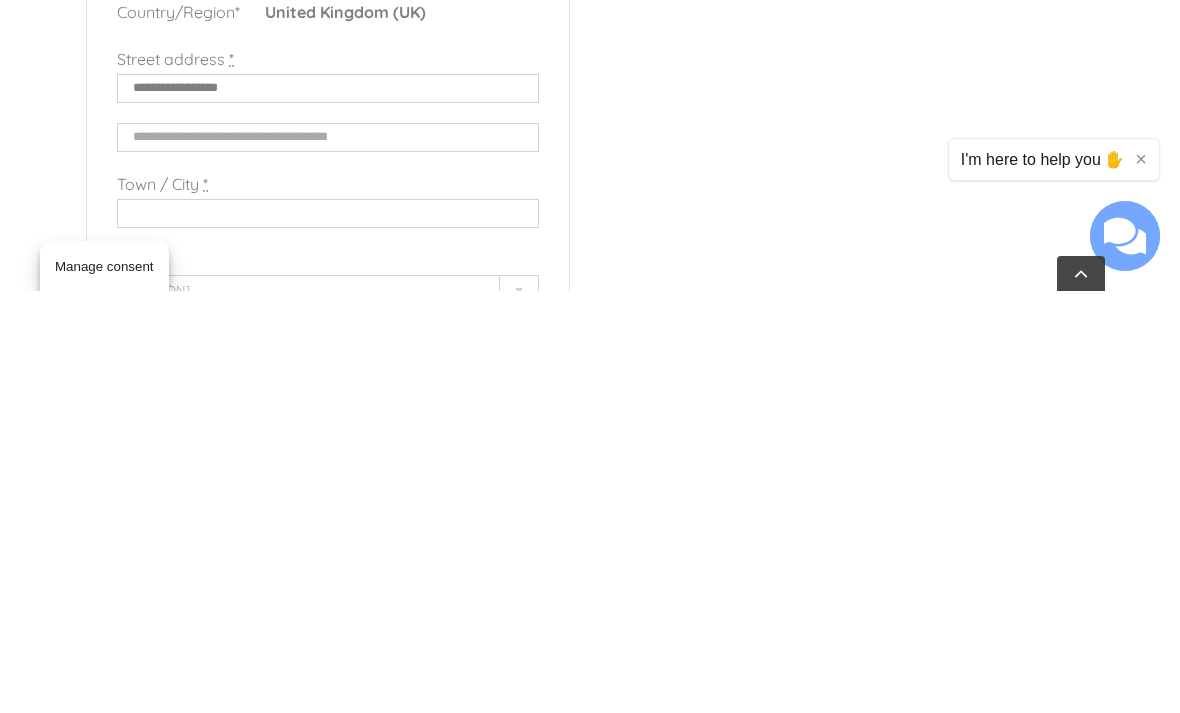 scroll, scrollTop: 279, scrollLeft: 0, axis: vertical 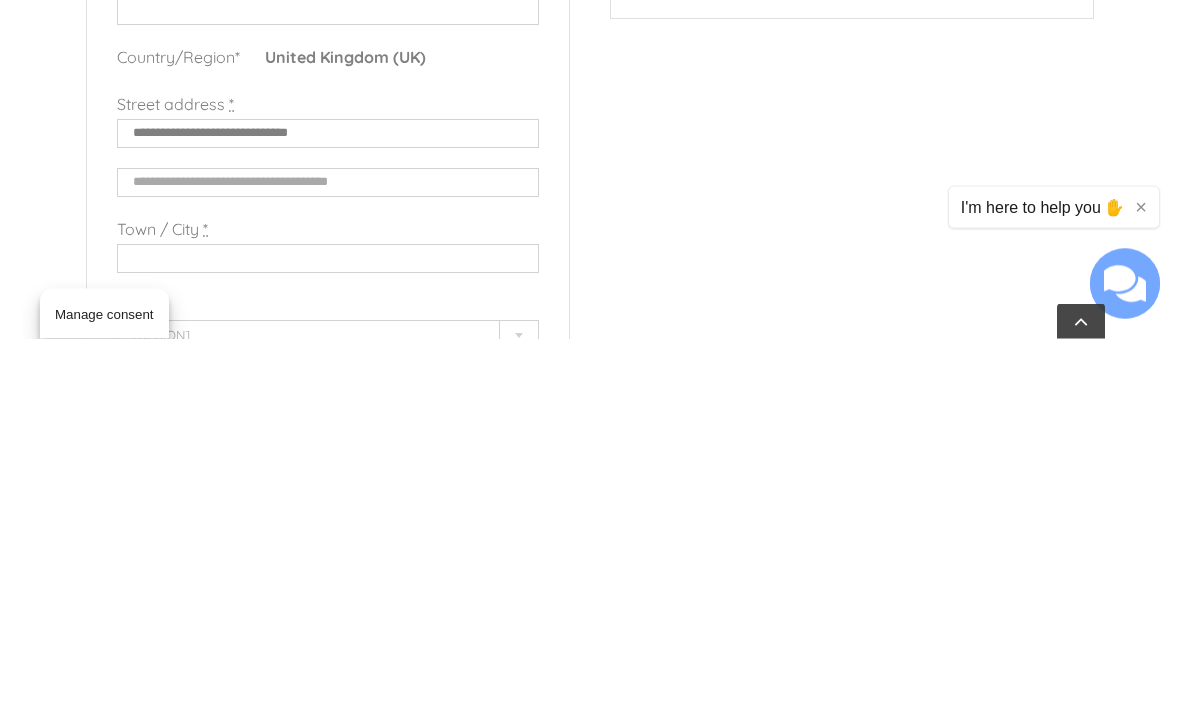 type on "**********" 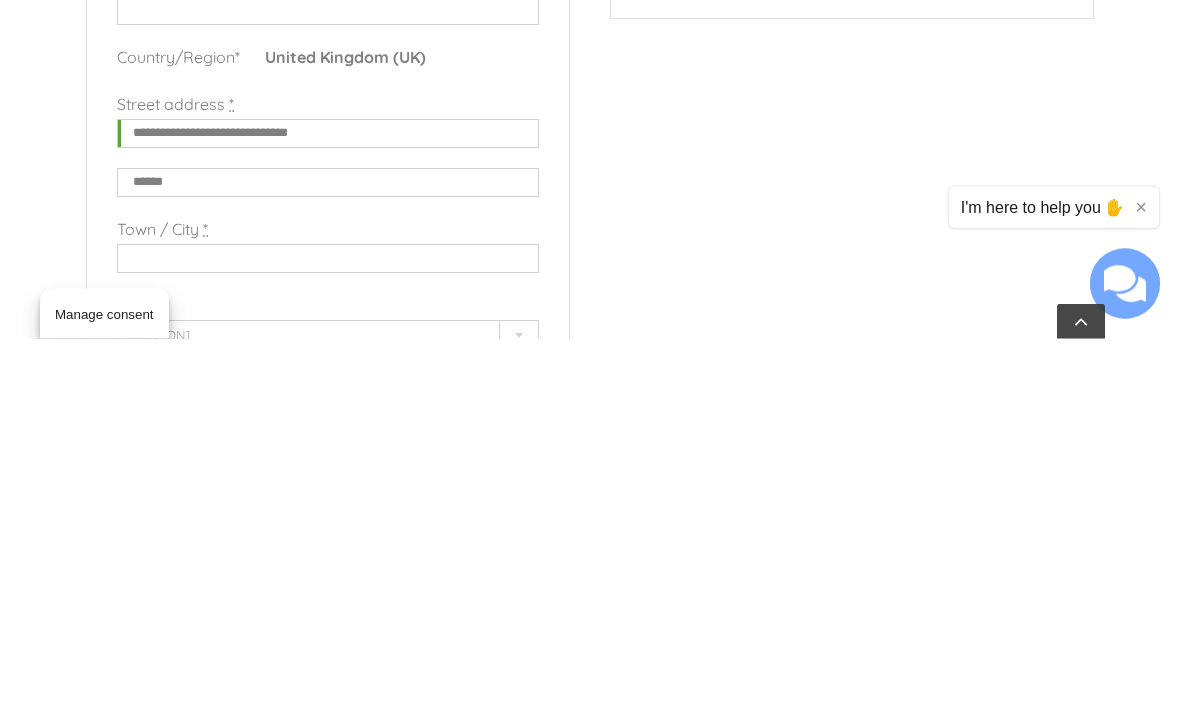 type on "******" 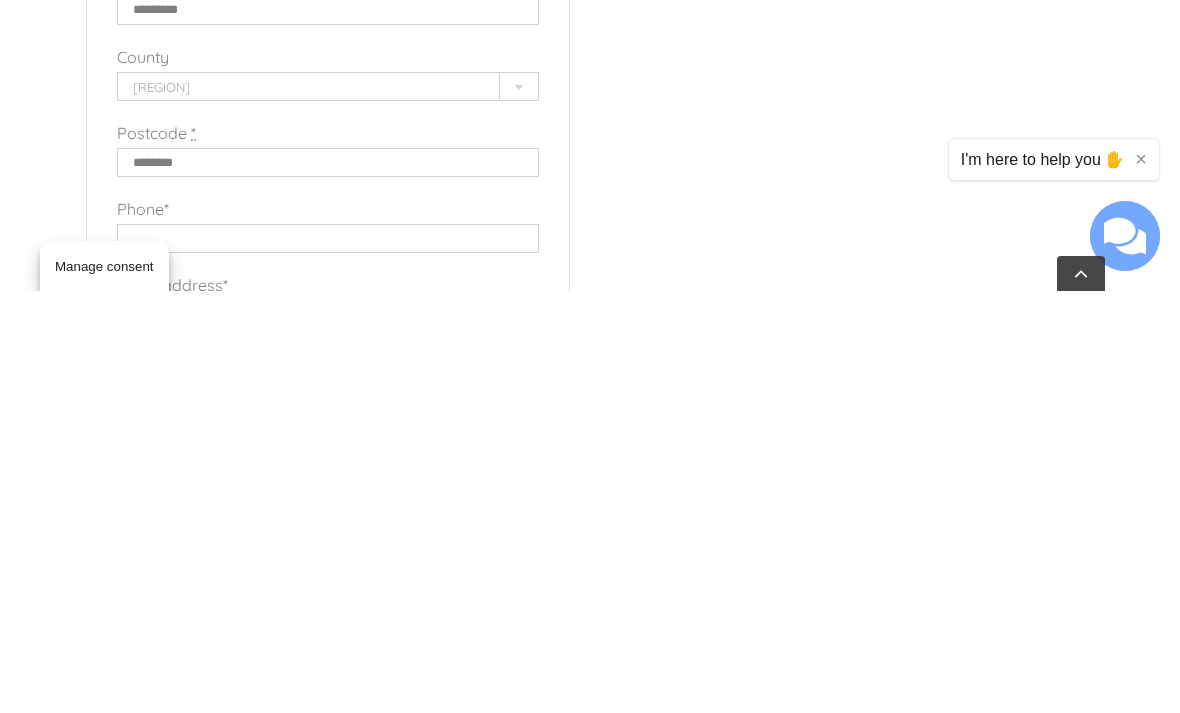 scroll, scrollTop: 491, scrollLeft: 0, axis: vertical 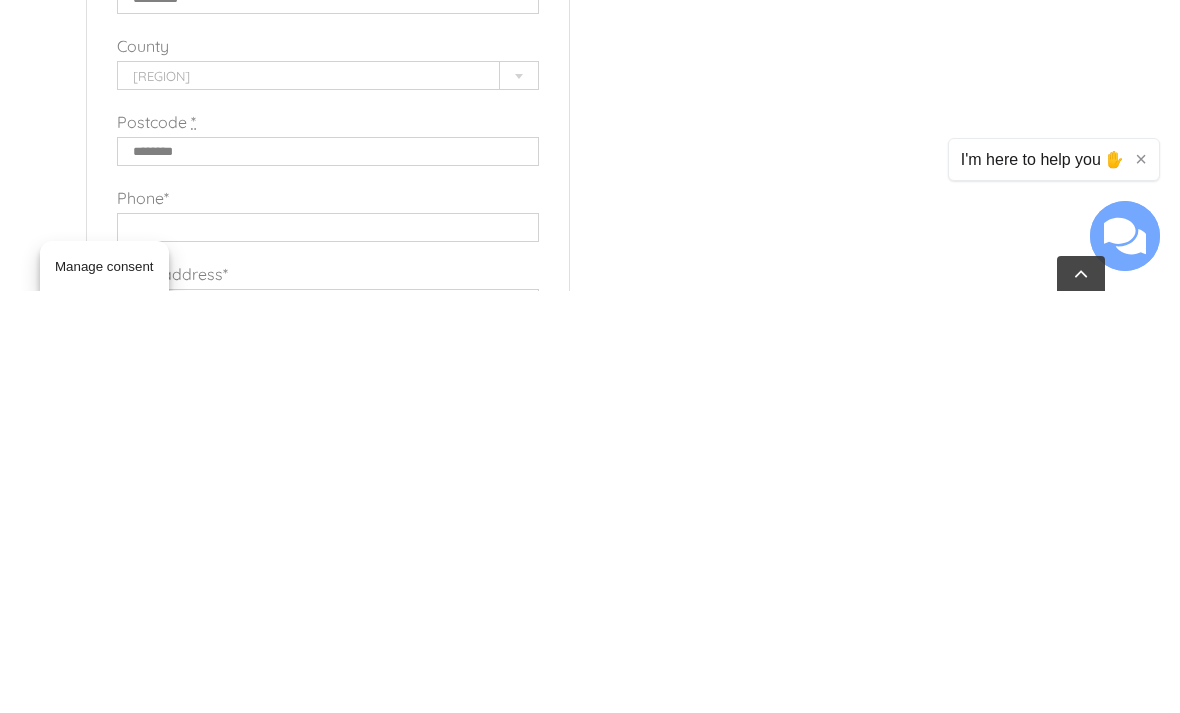 type on "*********" 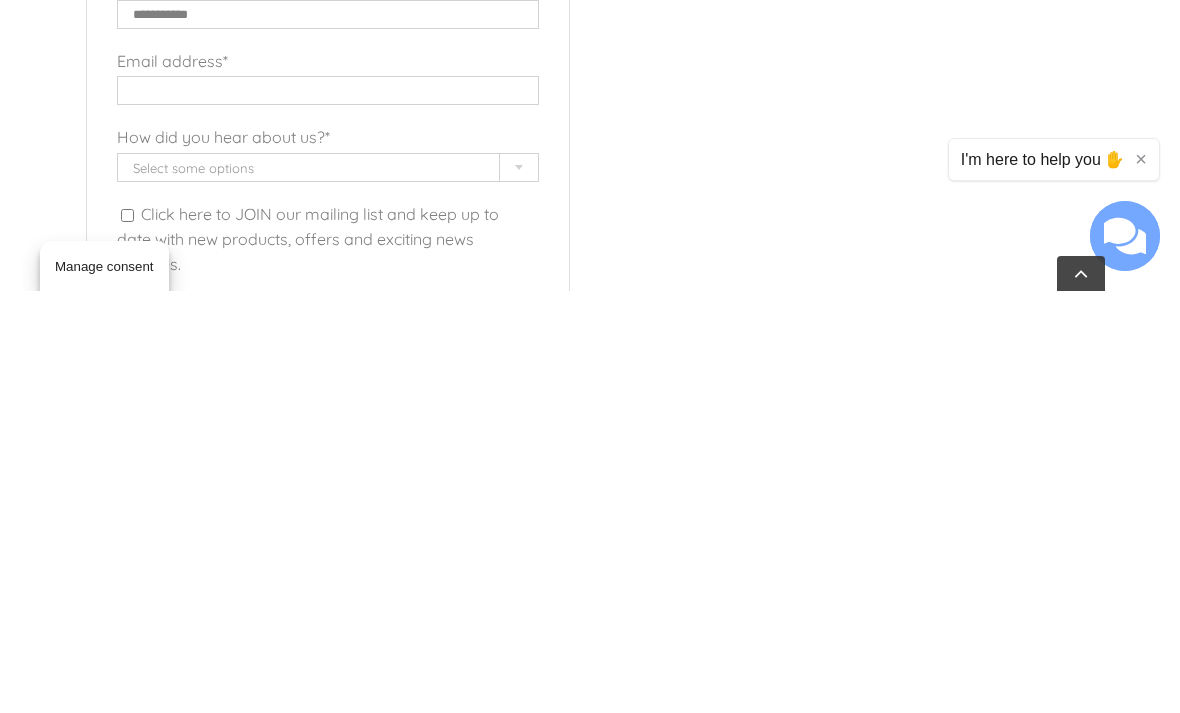 scroll, scrollTop: 706, scrollLeft: 0, axis: vertical 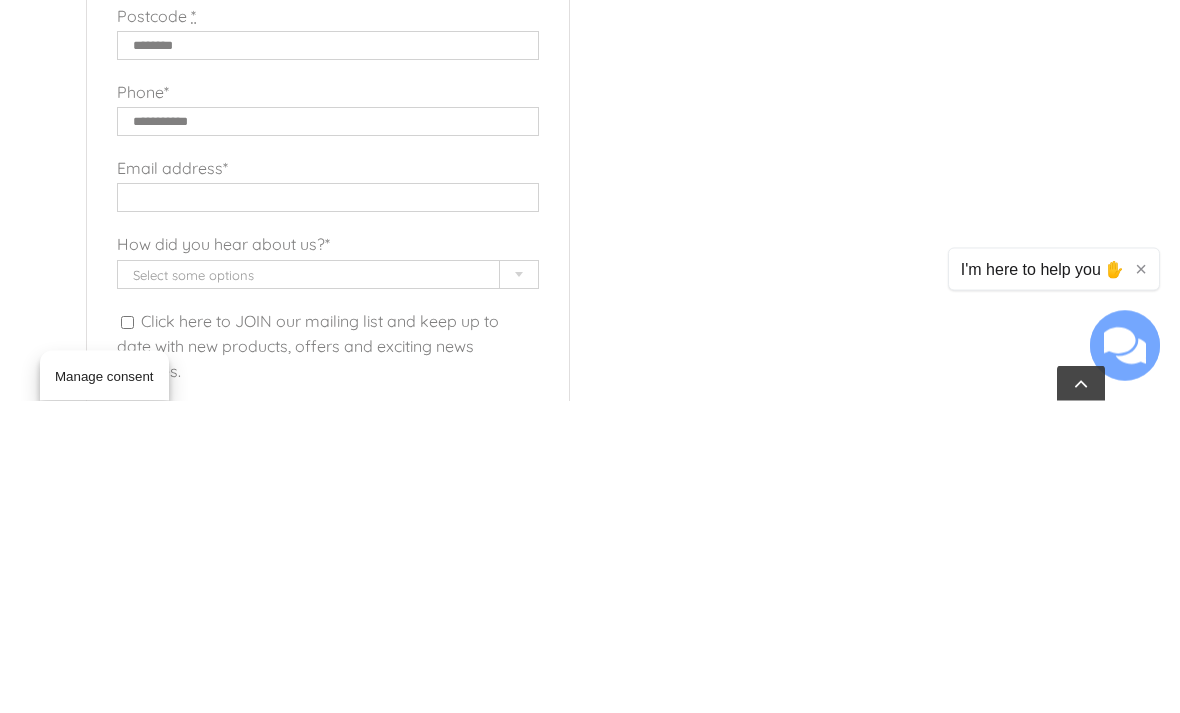 type on "**********" 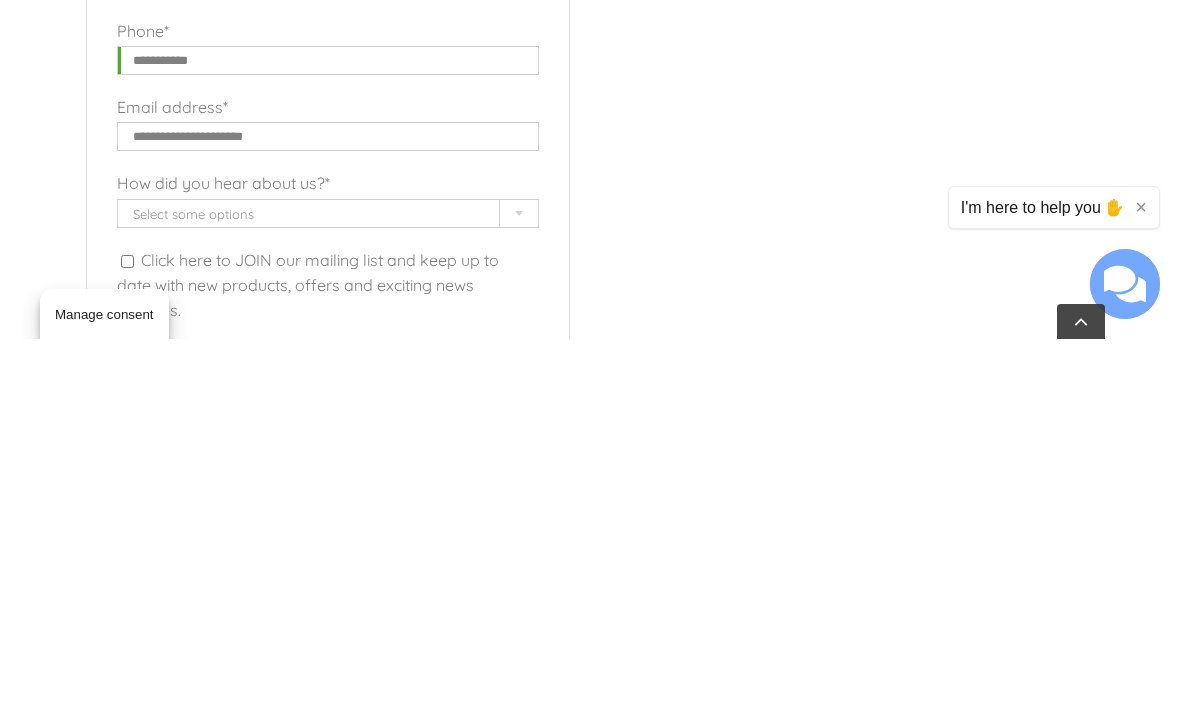 type on "**********" 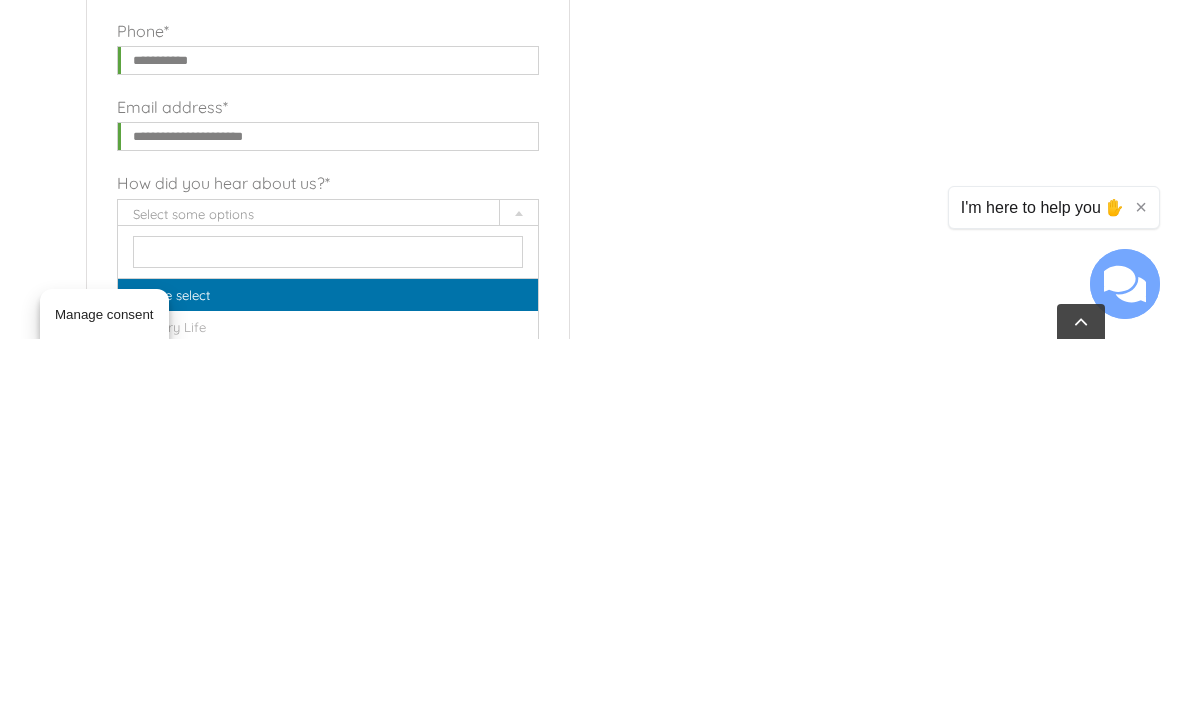 scroll, scrollTop: 1080, scrollLeft: 0, axis: vertical 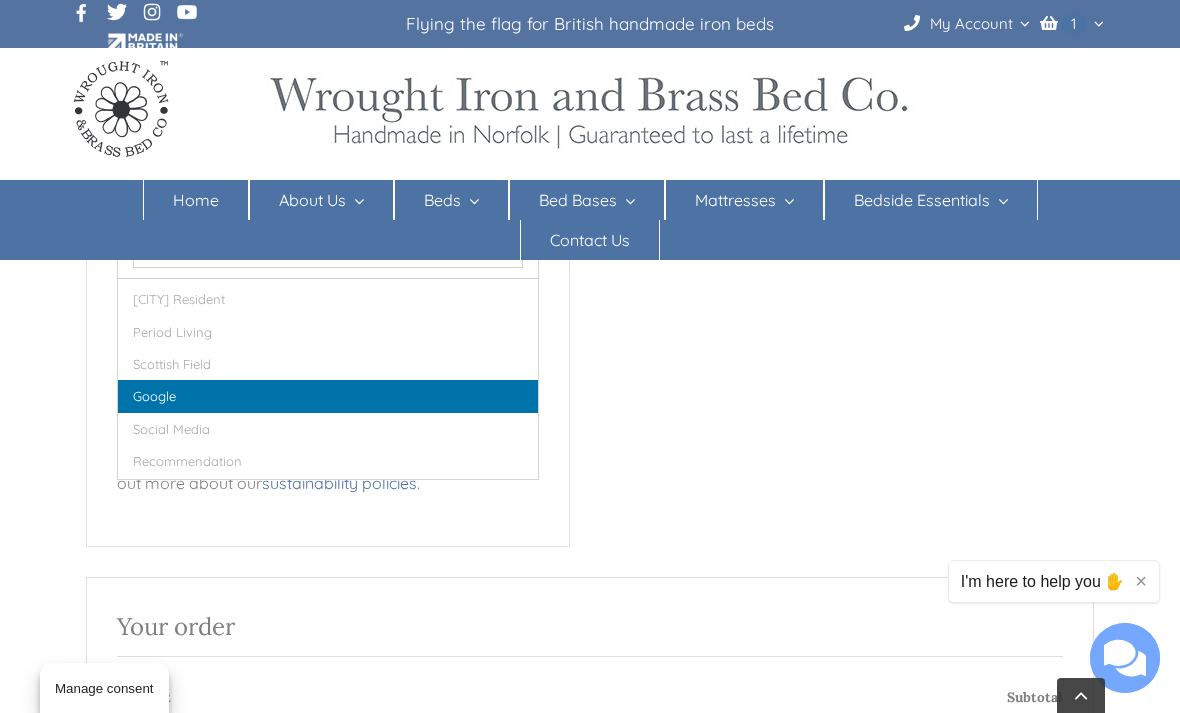select on "******" 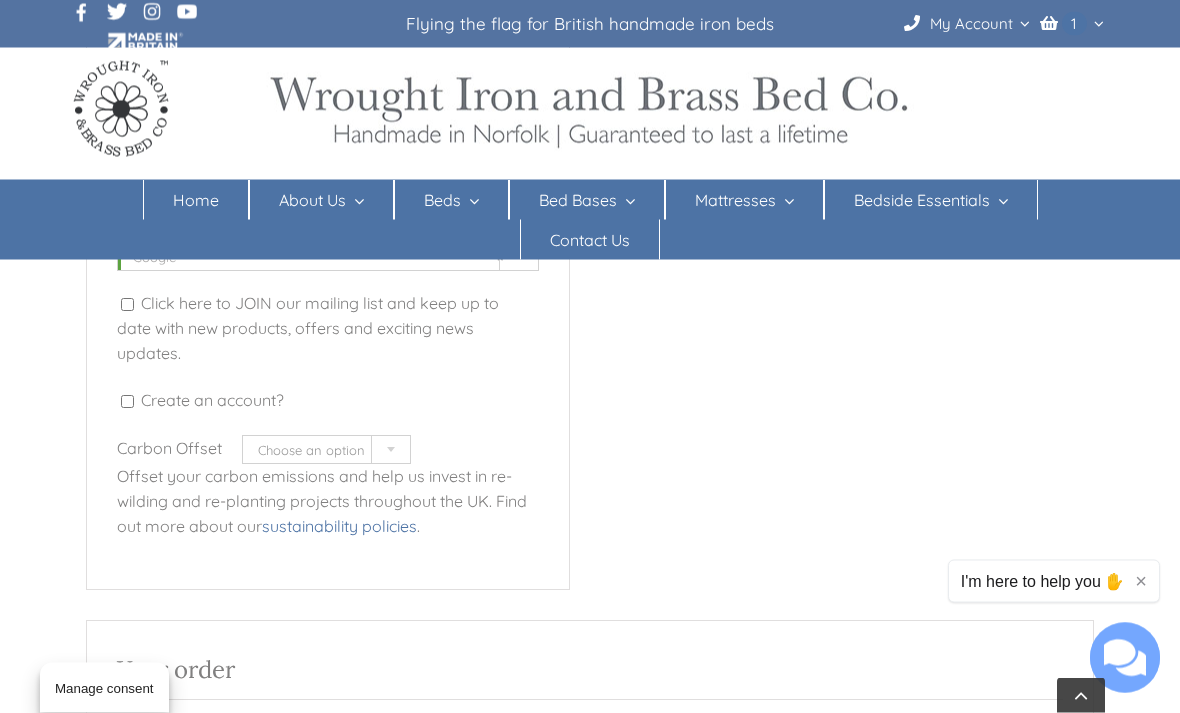 click at bounding box center (391, 450) 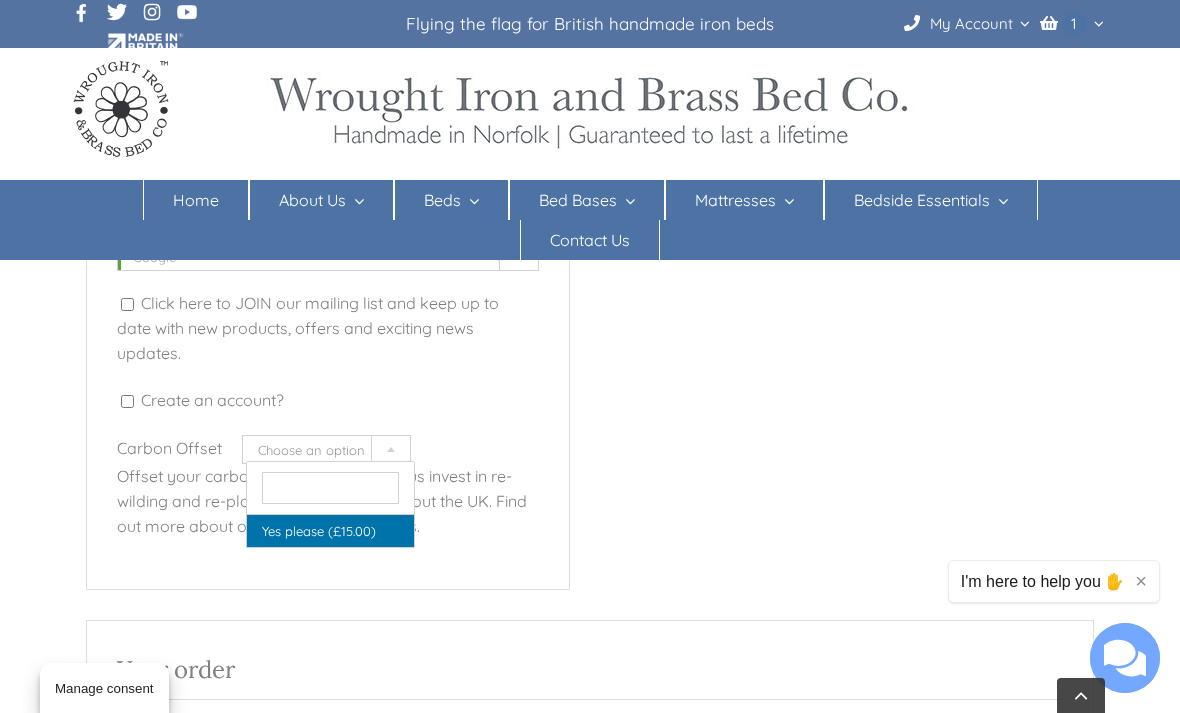 click on "**********" at bounding box center [590, 888] 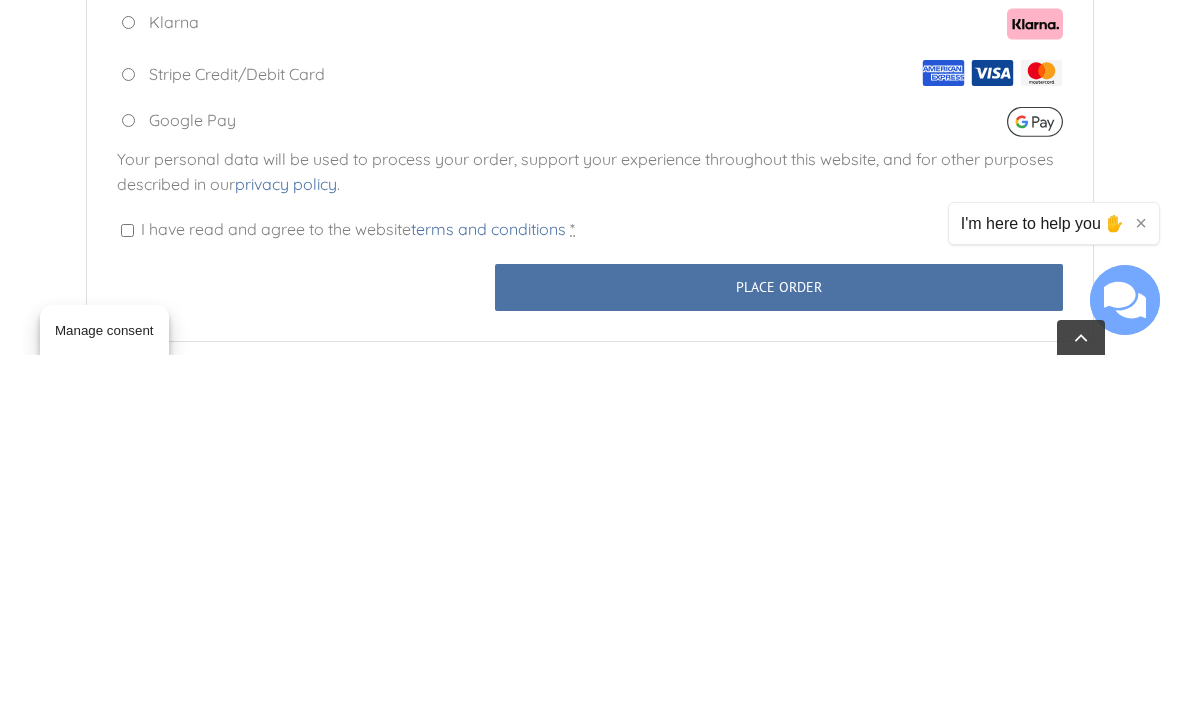 scroll, scrollTop: 2902, scrollLeft: 0, axis: vertical 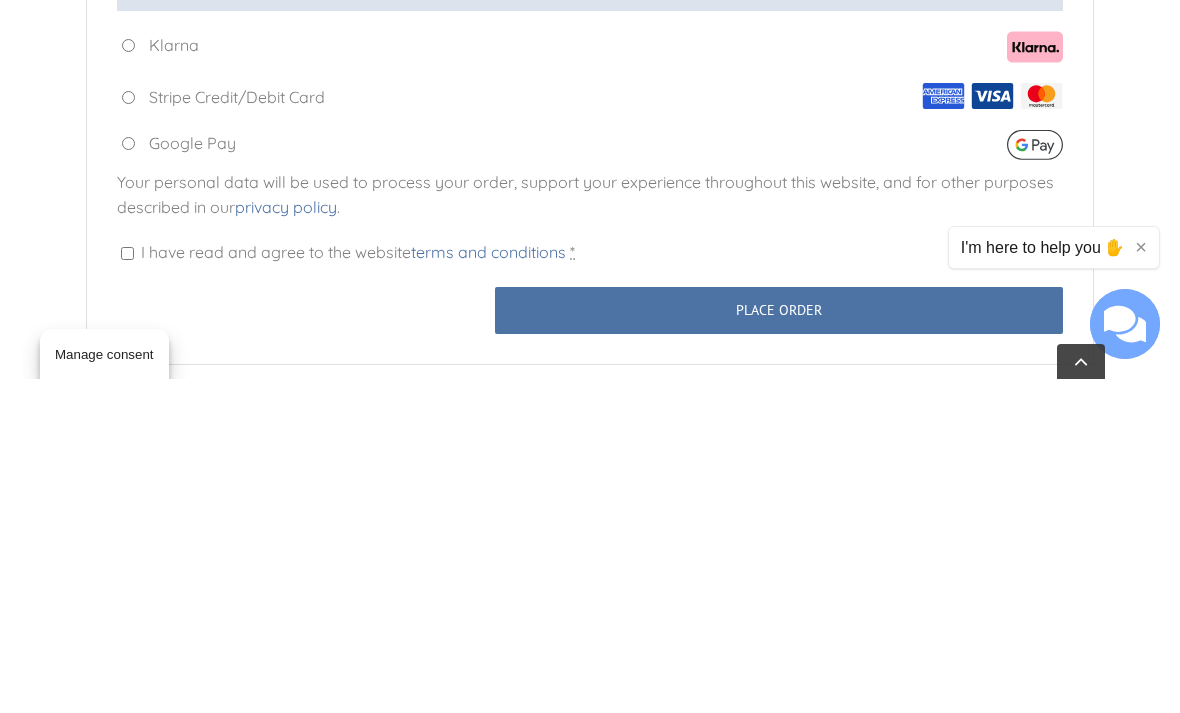 click on "×" at bounding box center [1141, 581] 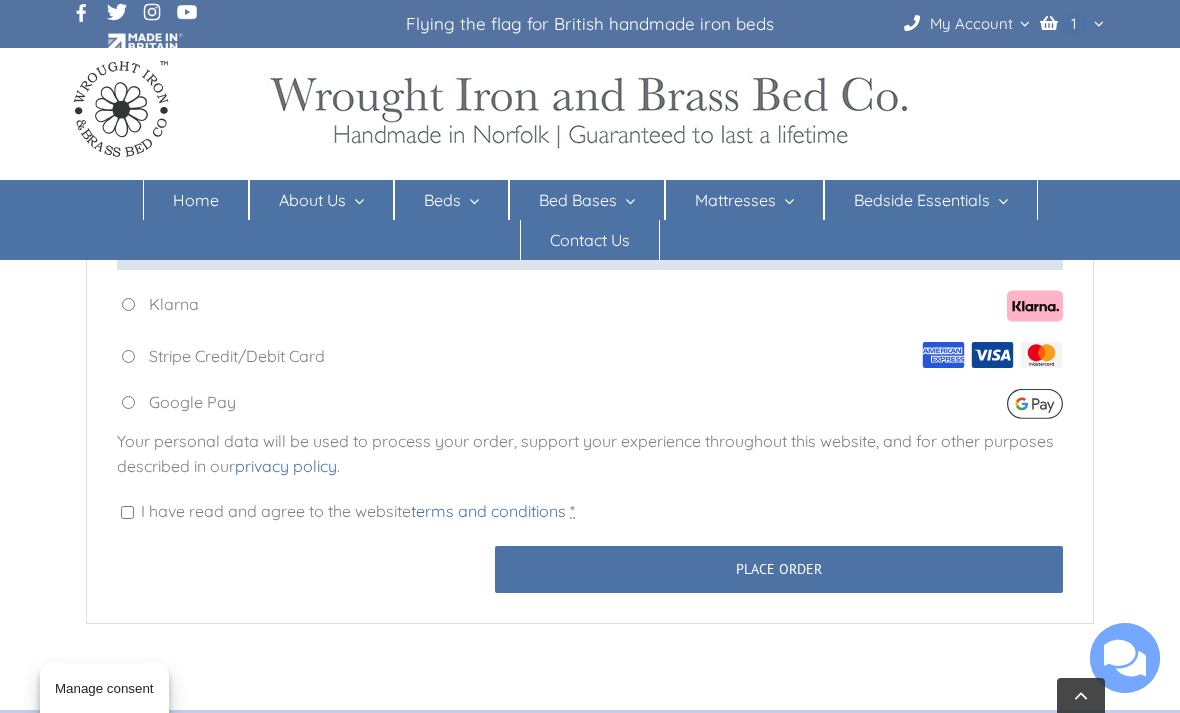 click on "I have read and agree to the website  terms and conditions   *" at bounding box center [127, 512] 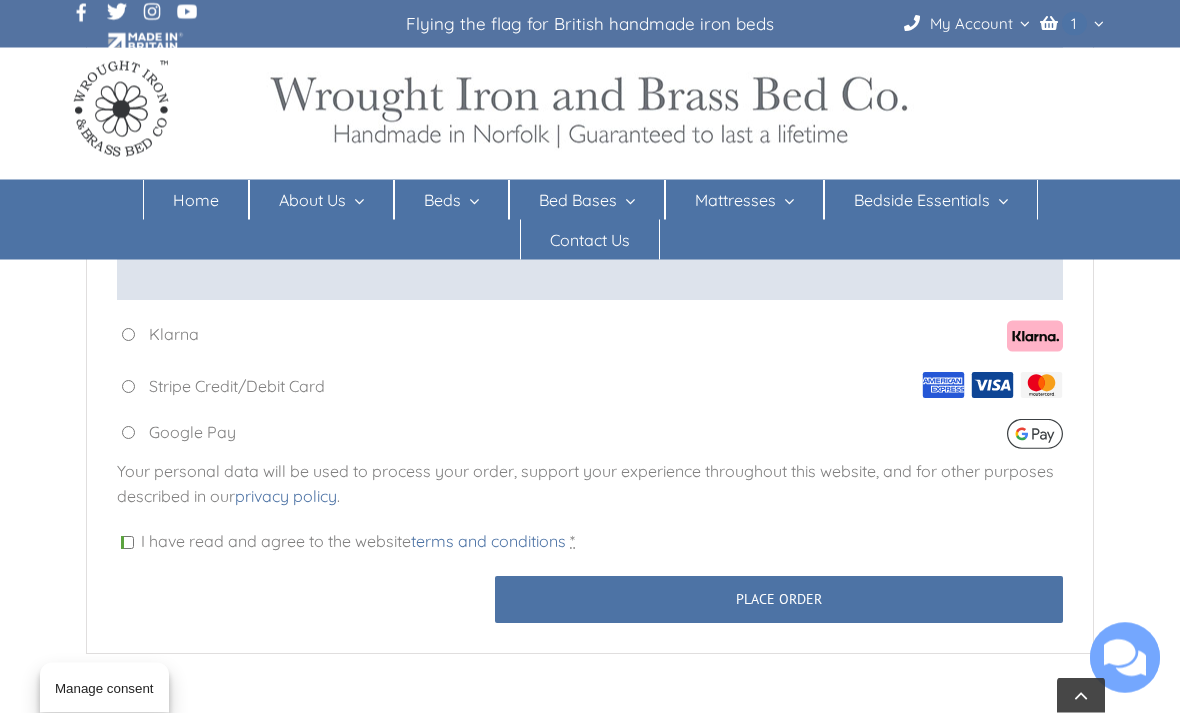 scroll, scrollTop: 2949, scrollLeft: 0, axis: vertical 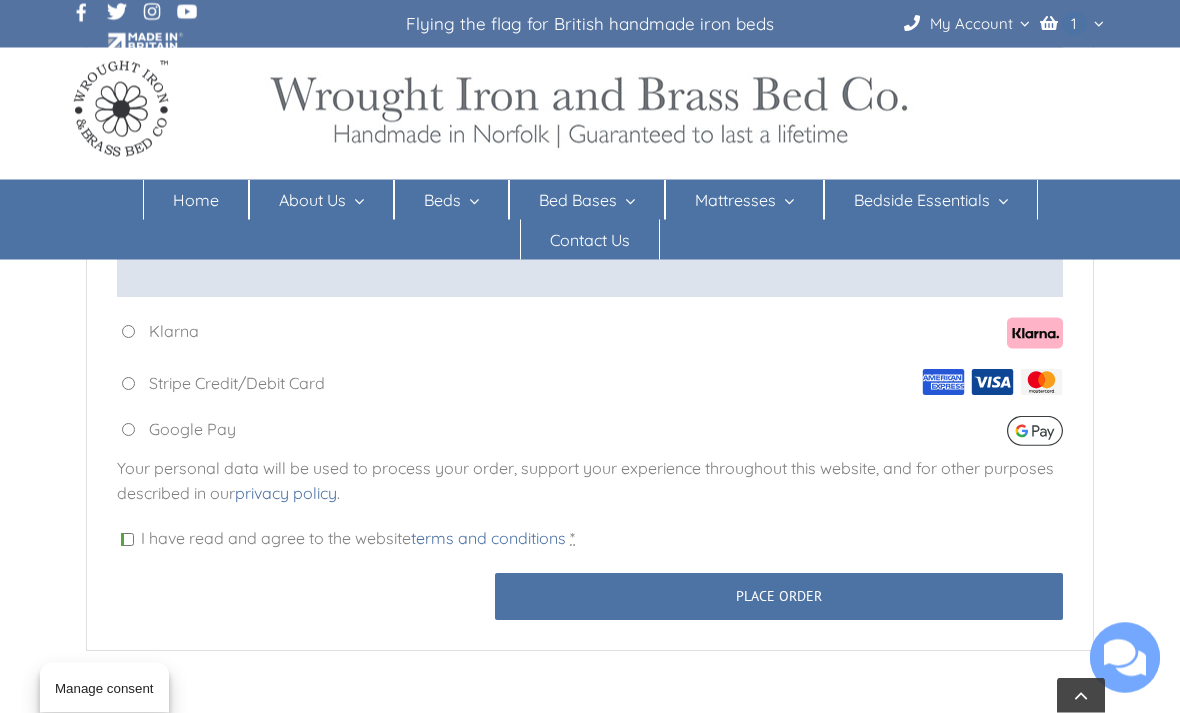 click on "Place order" at bounding box center (779, 597) 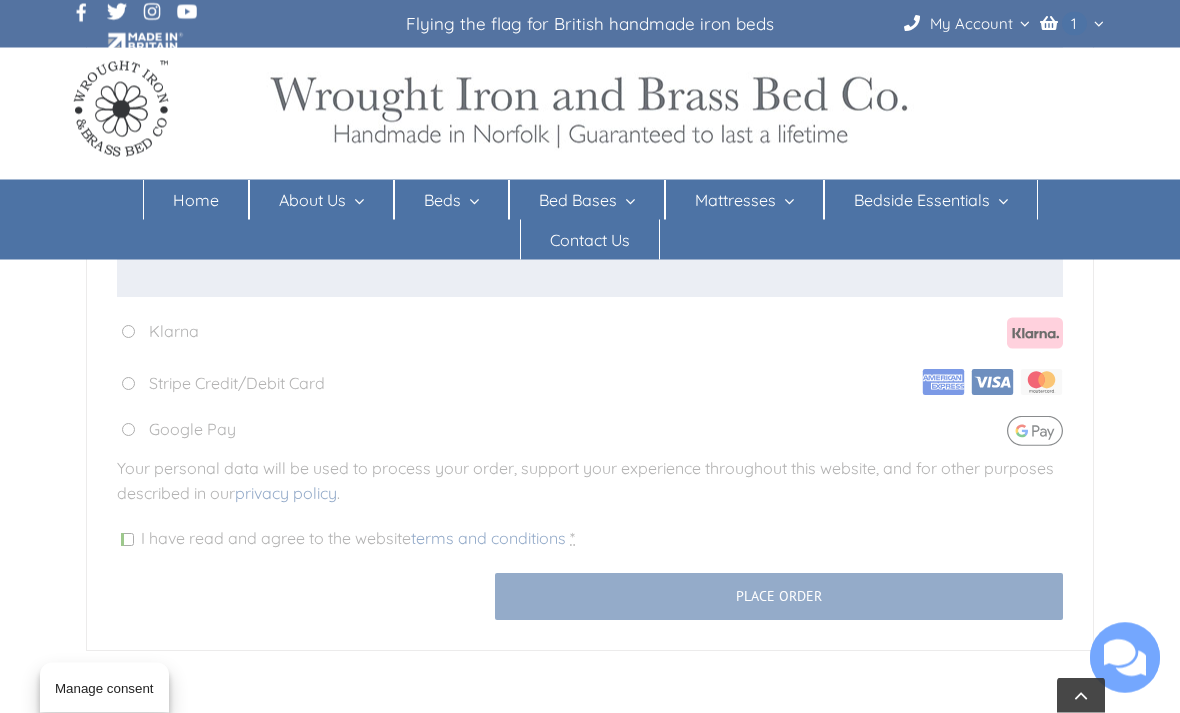 scroll, scrollTop: 2950, scrollLeft: 0, axis: vertical 